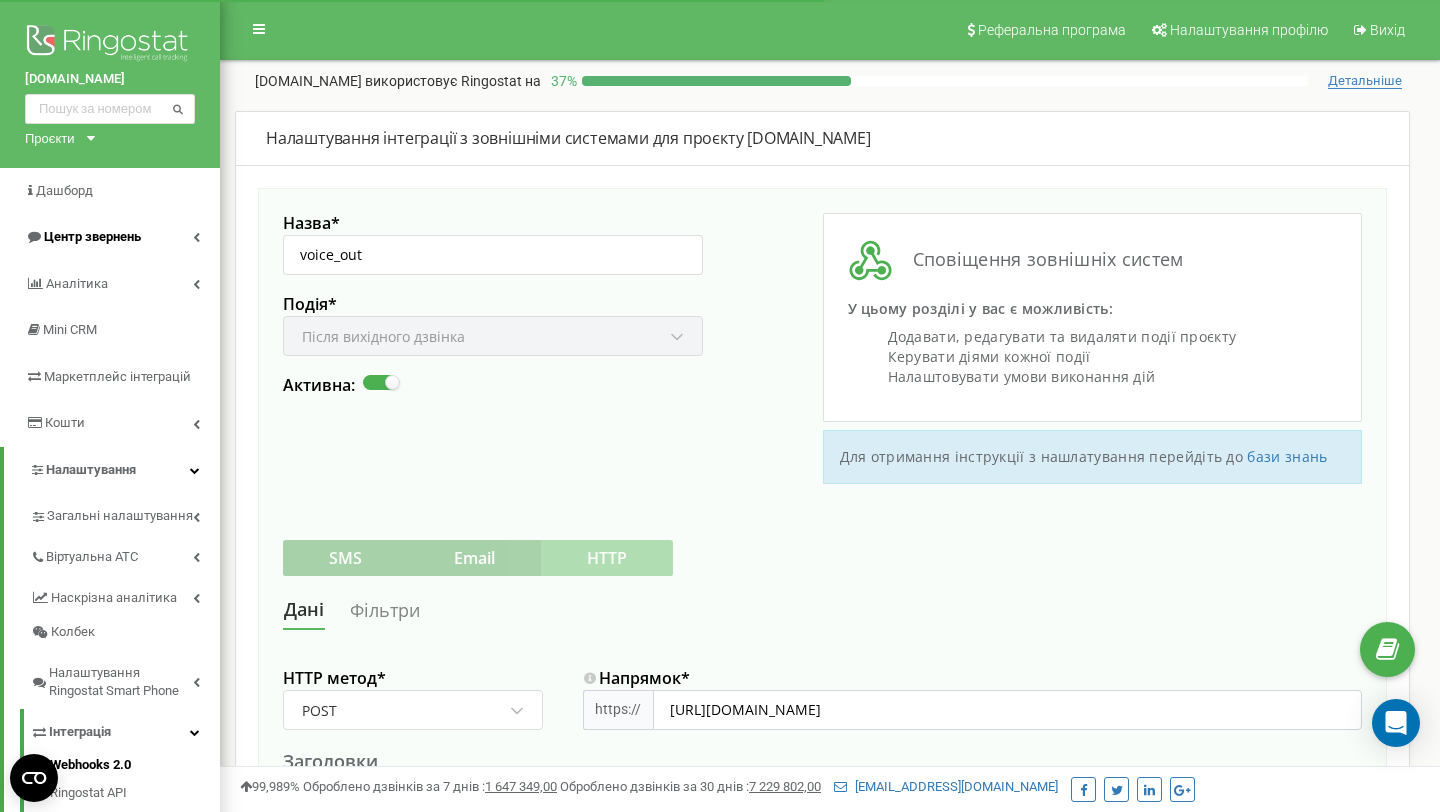 scroll, scrollTop: 0, scrollLeft: 0, axis: both 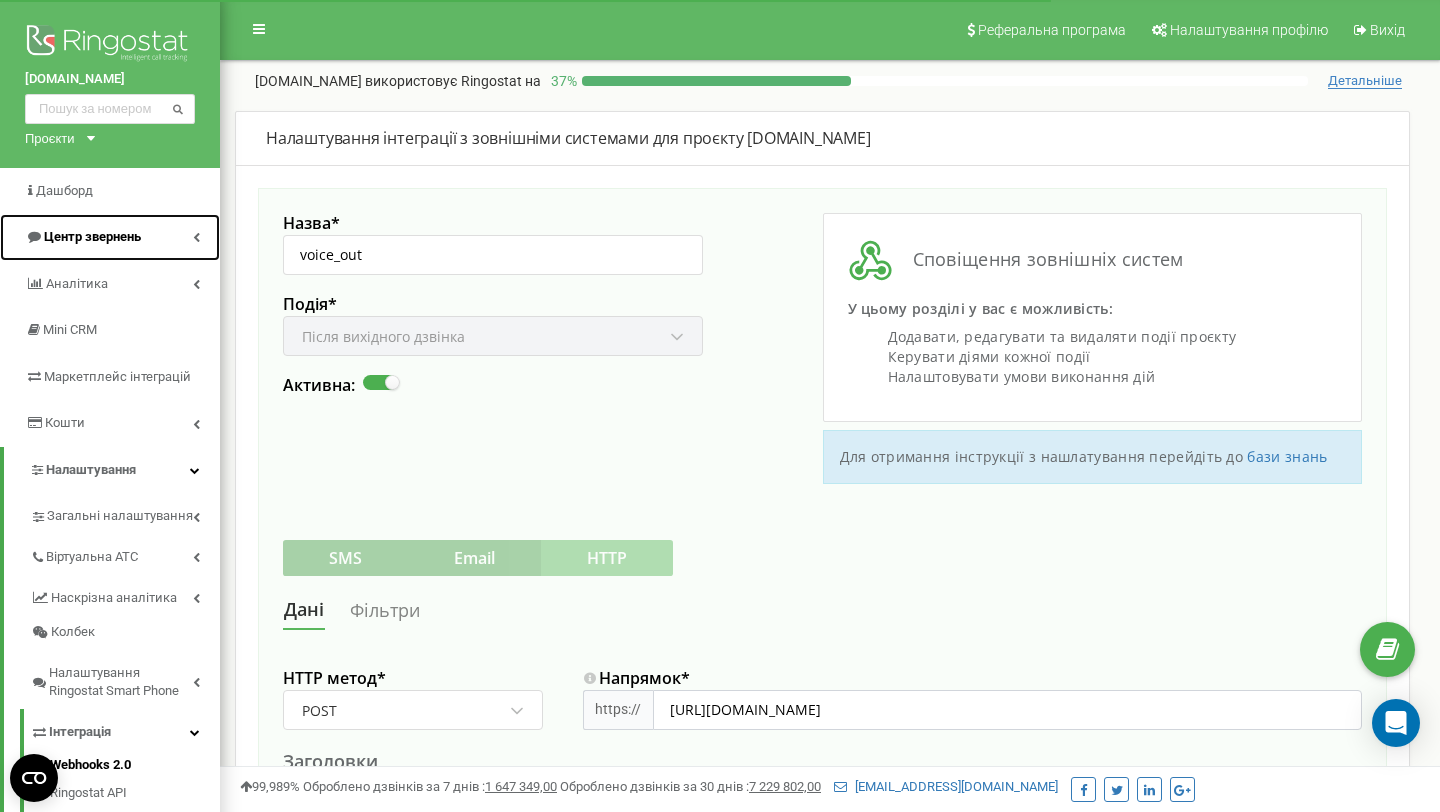 click on "Центр звернень" at bounding box center (92, 236) 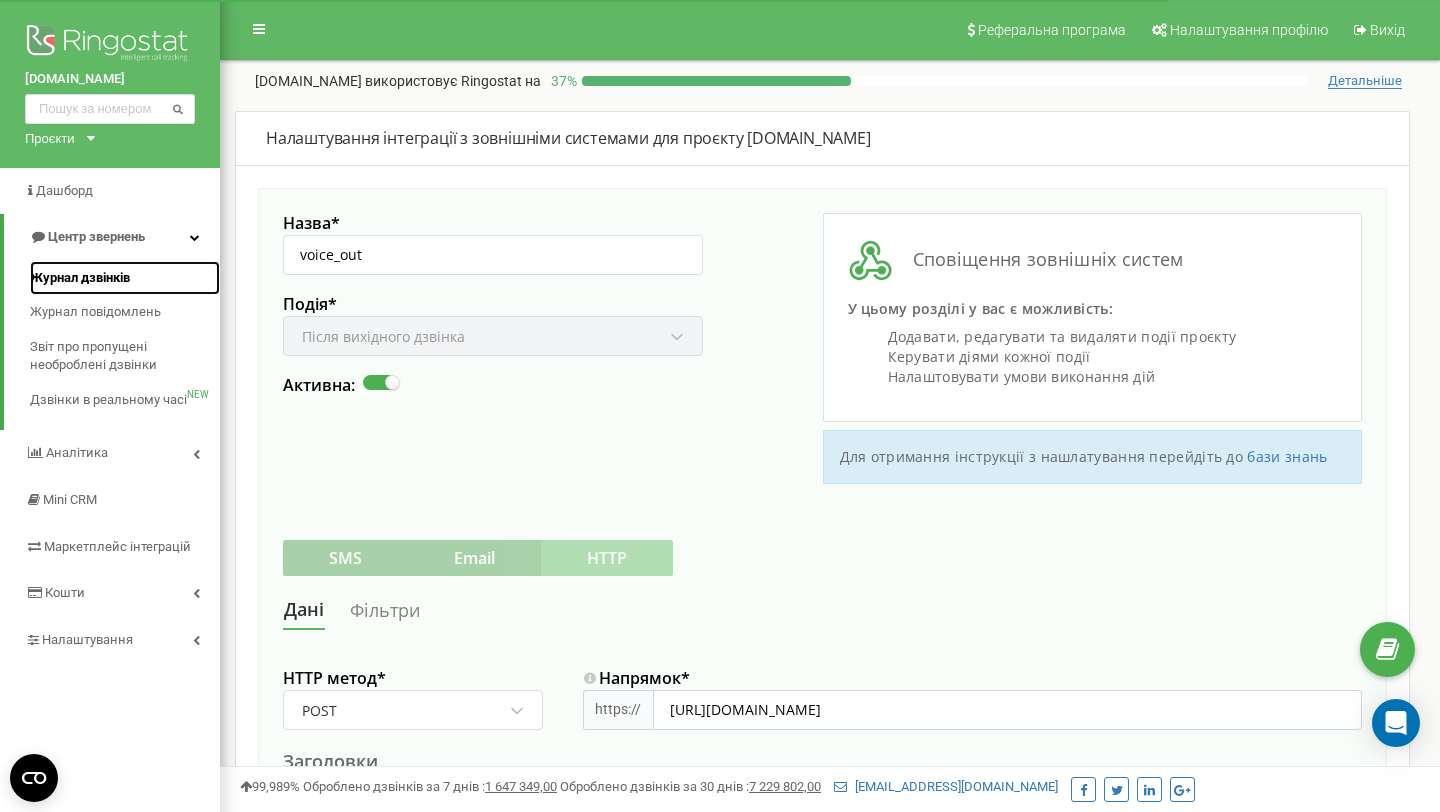 click on "Журнал дзвінків" at bounding box center (80, 278) 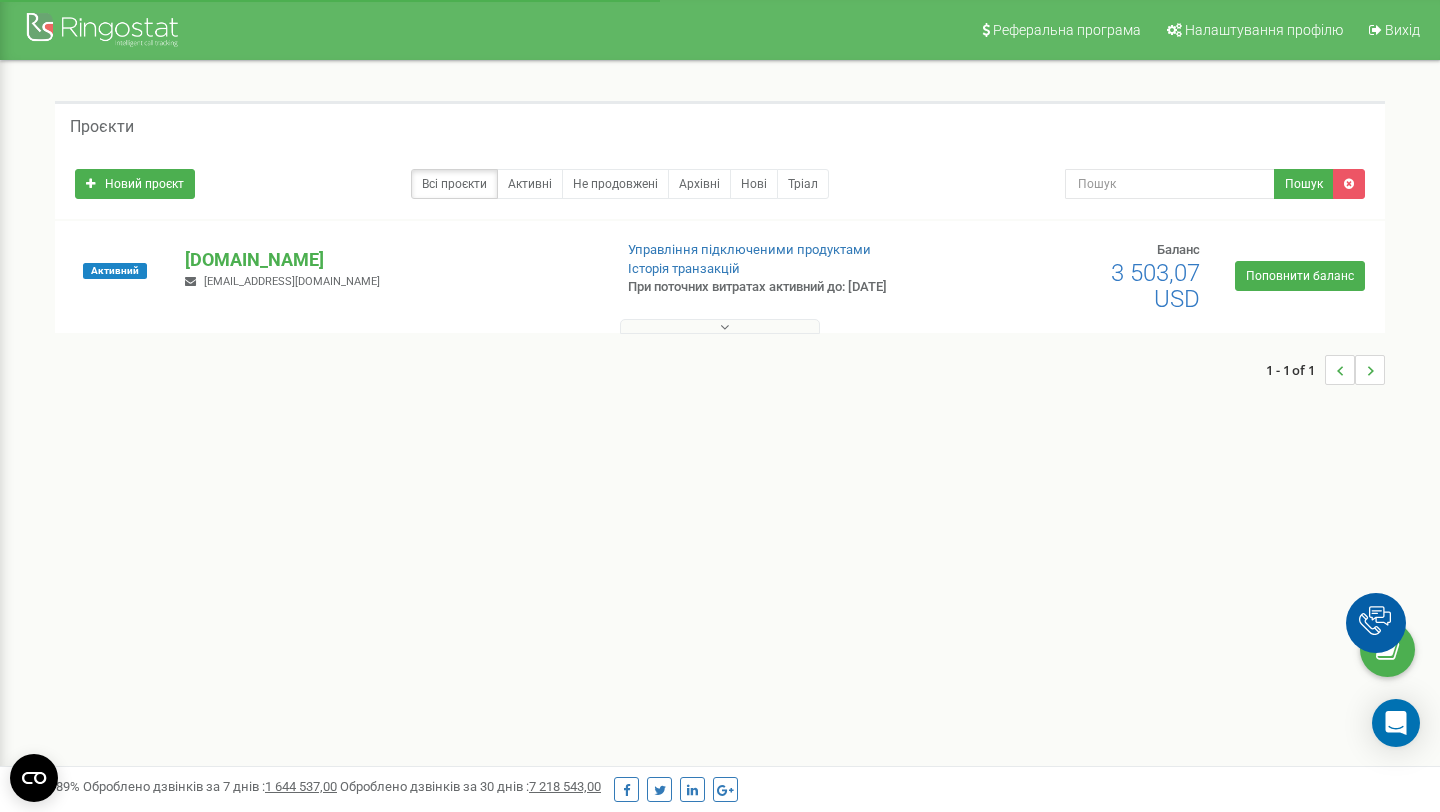 scroll, scrollTop: 0, scrollLeft: 0, axis: both 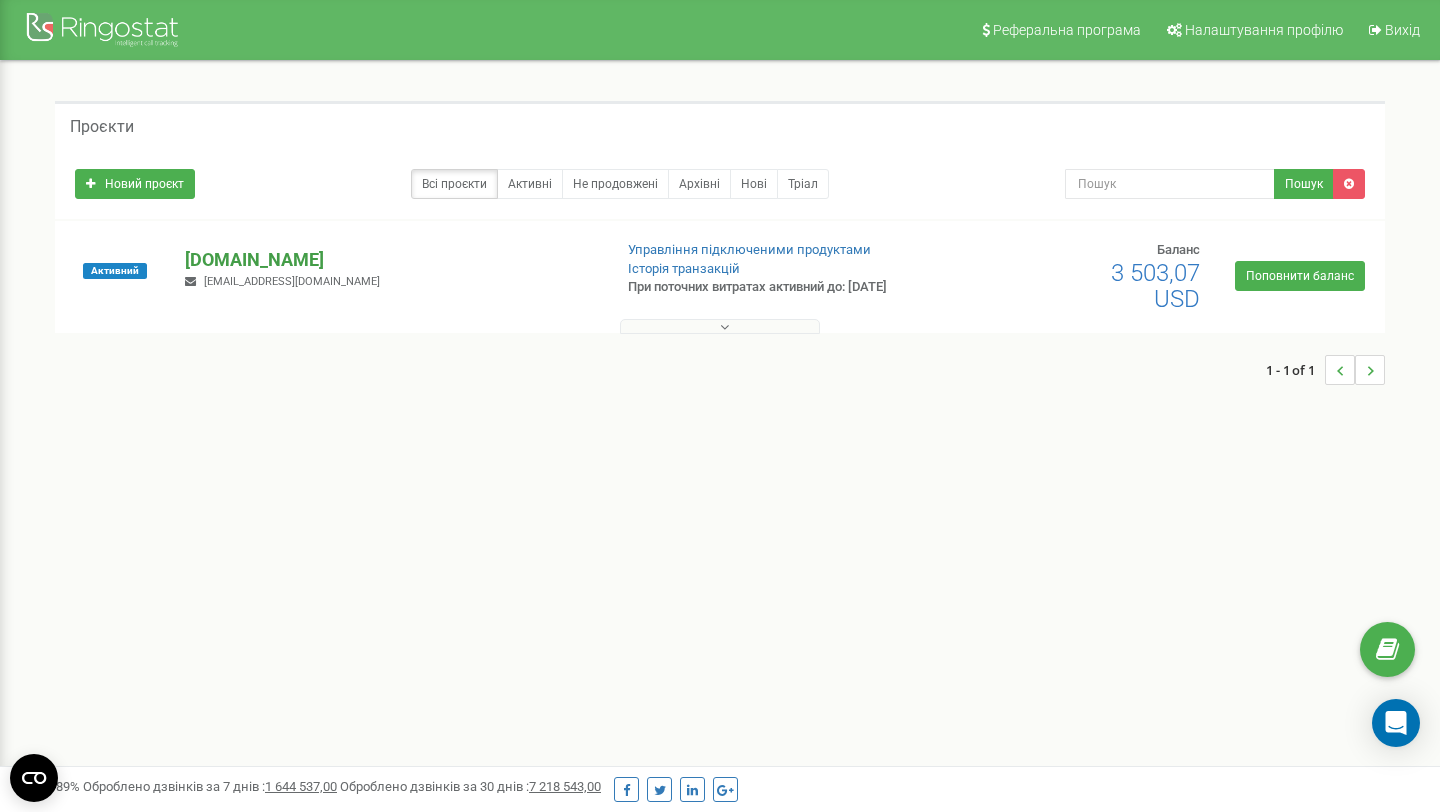 click on "[DOMAIN_NAME]" at bounding box center [390, 260] 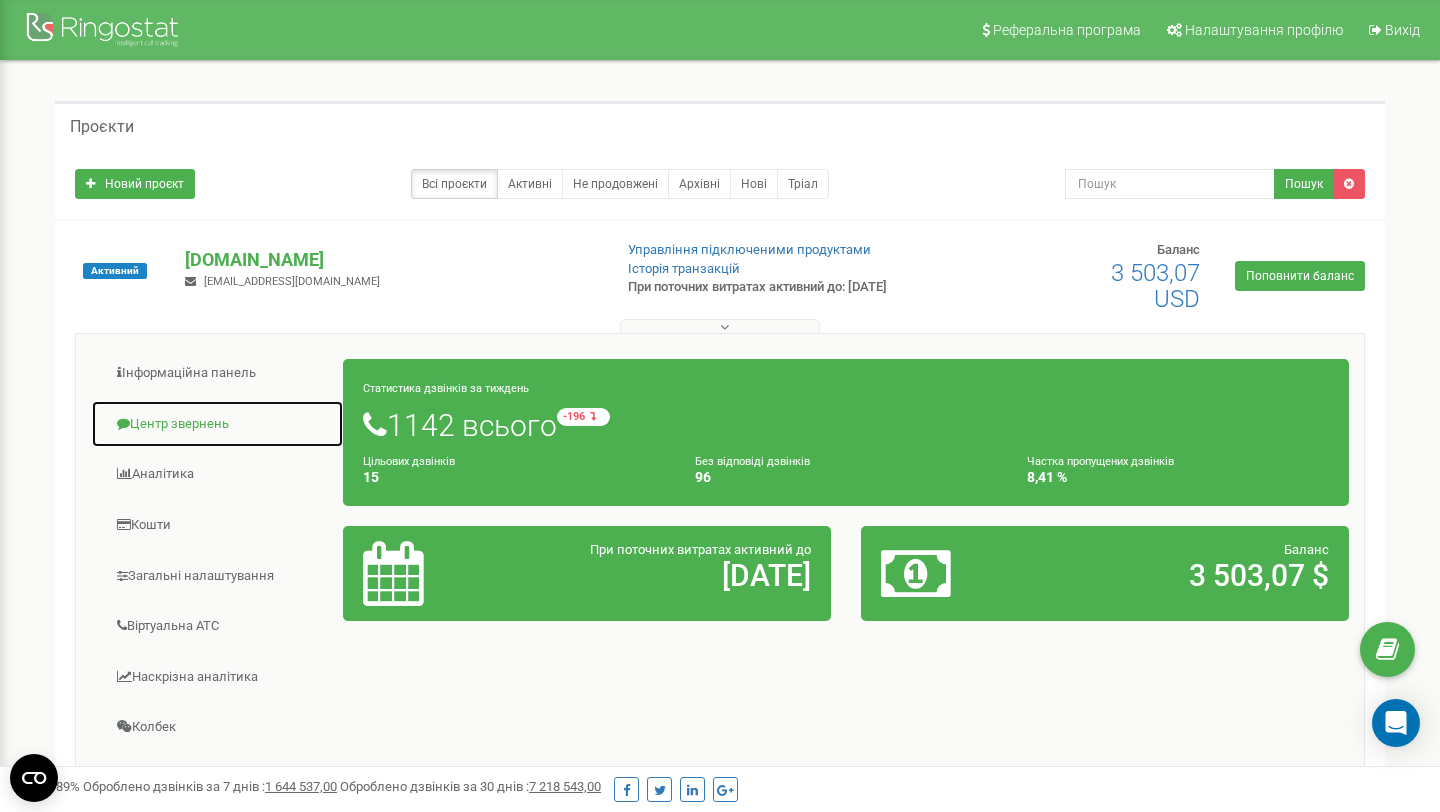 click on "Центр звернень" at bounding box center [217, 424] 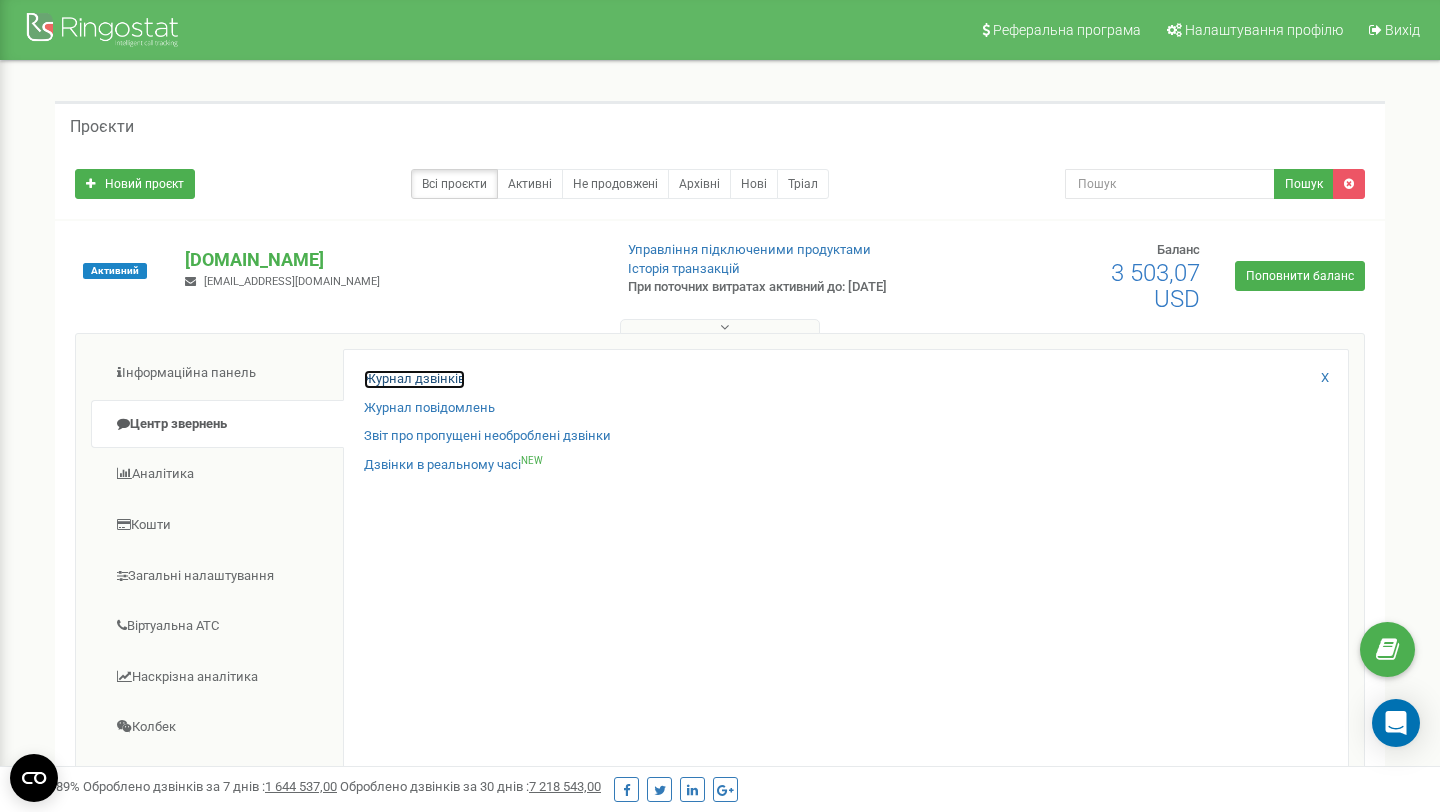 click on "Журнал дзвінків" at bounding box center (414, 379) 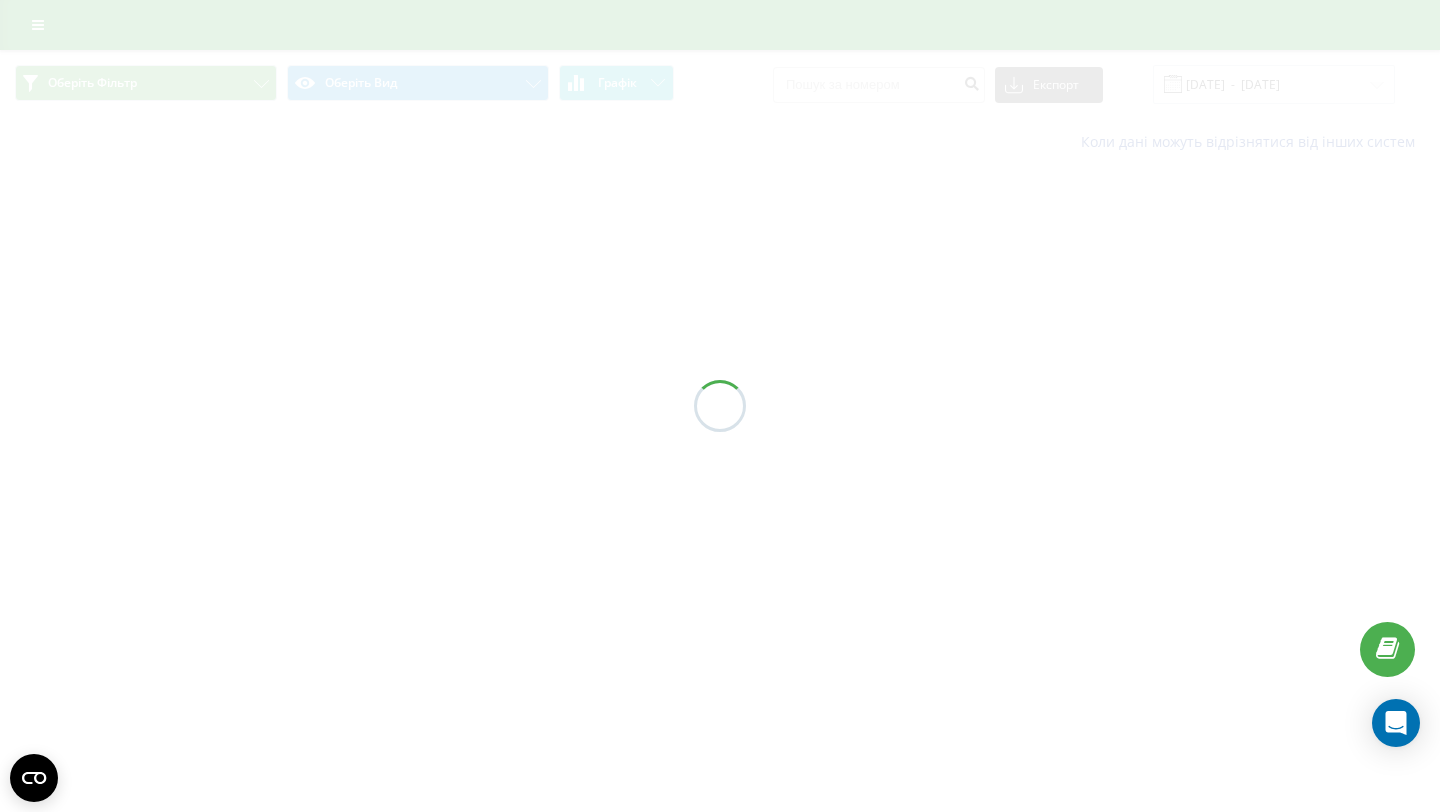 scroll, scrollTop: 0, scrollLeft: 0, axis: both 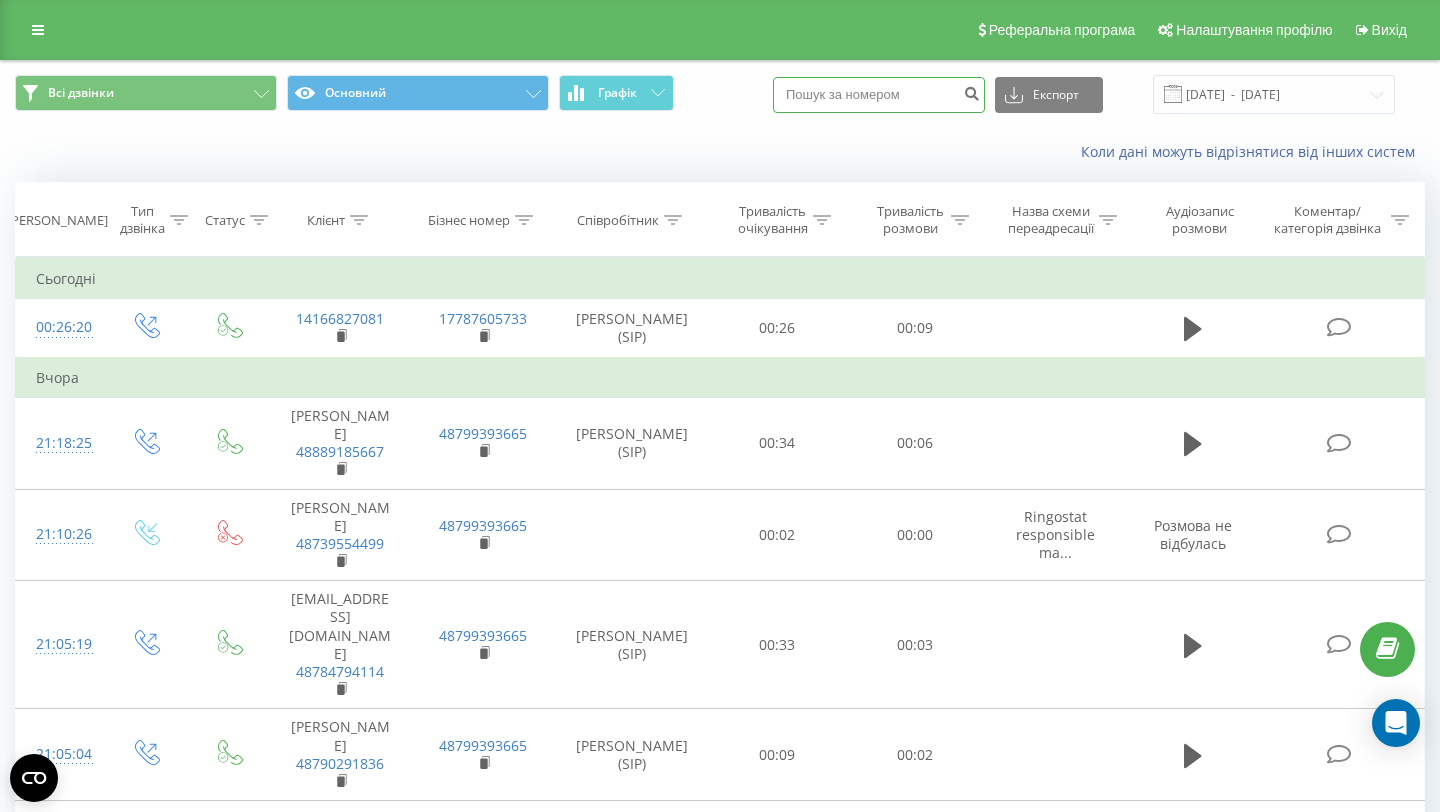 click at bounding box center [879, 95] 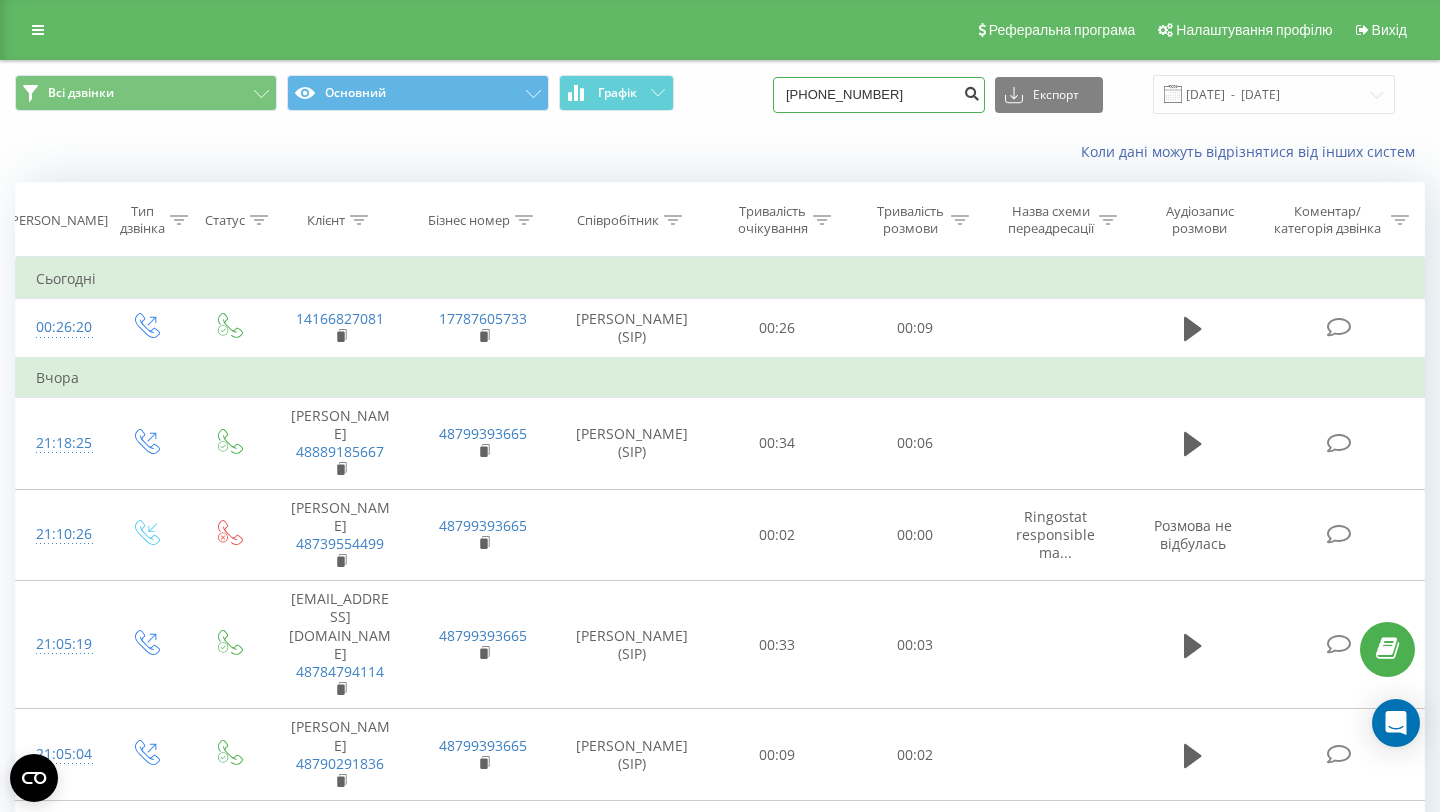 type on "+48799359960" 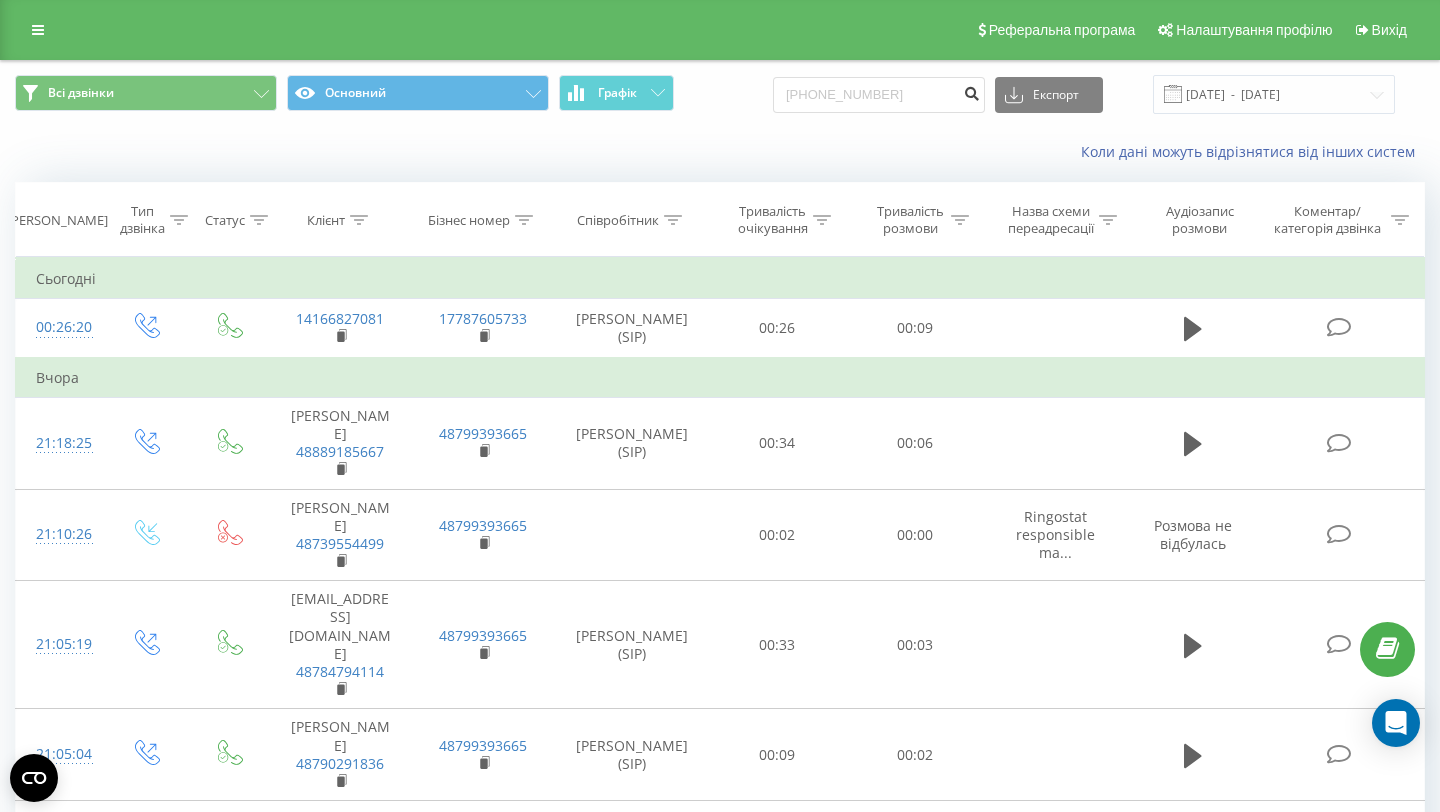 click at bounding box center (971, 91) 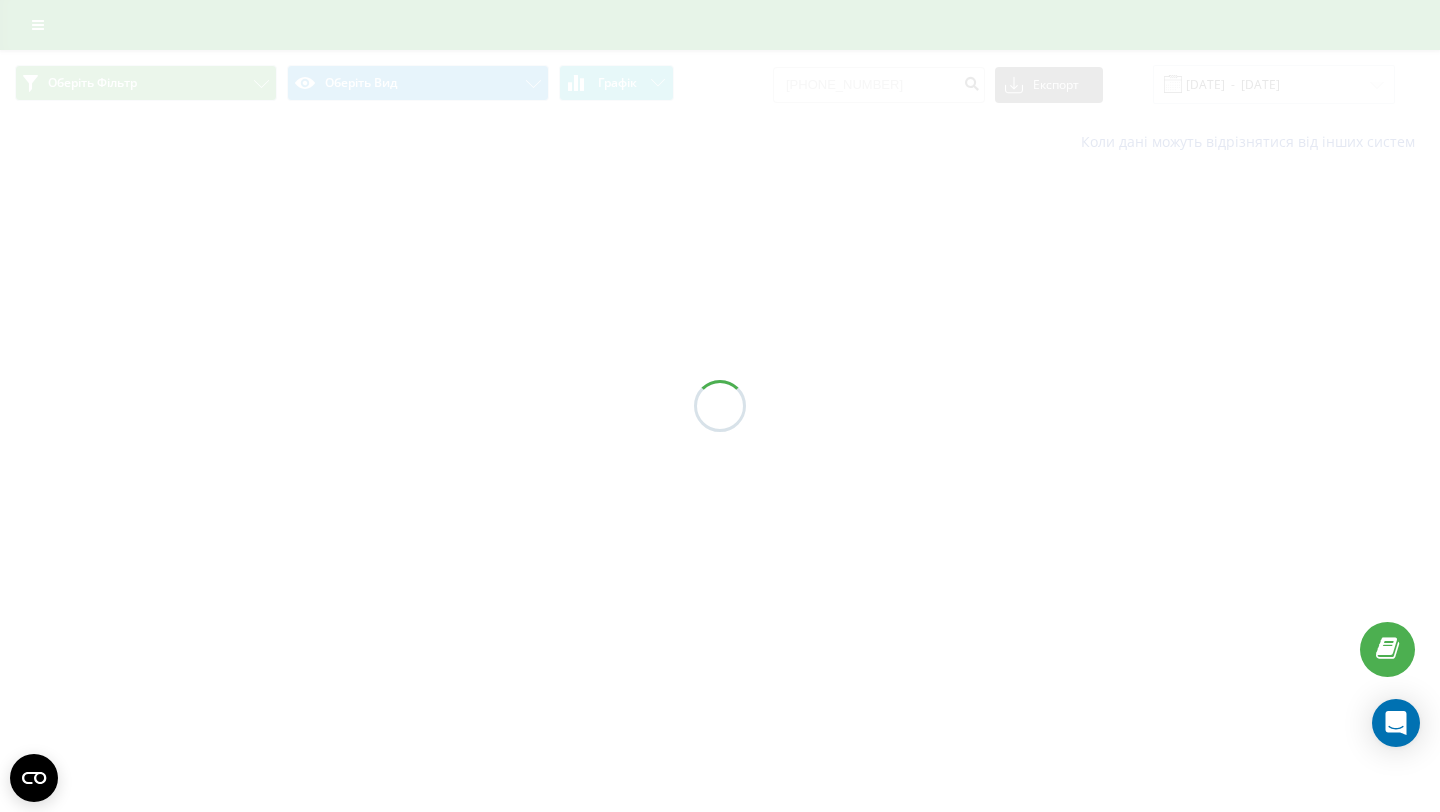 scroll, scrollTop: 0, scrollLeft: 0, axis: both 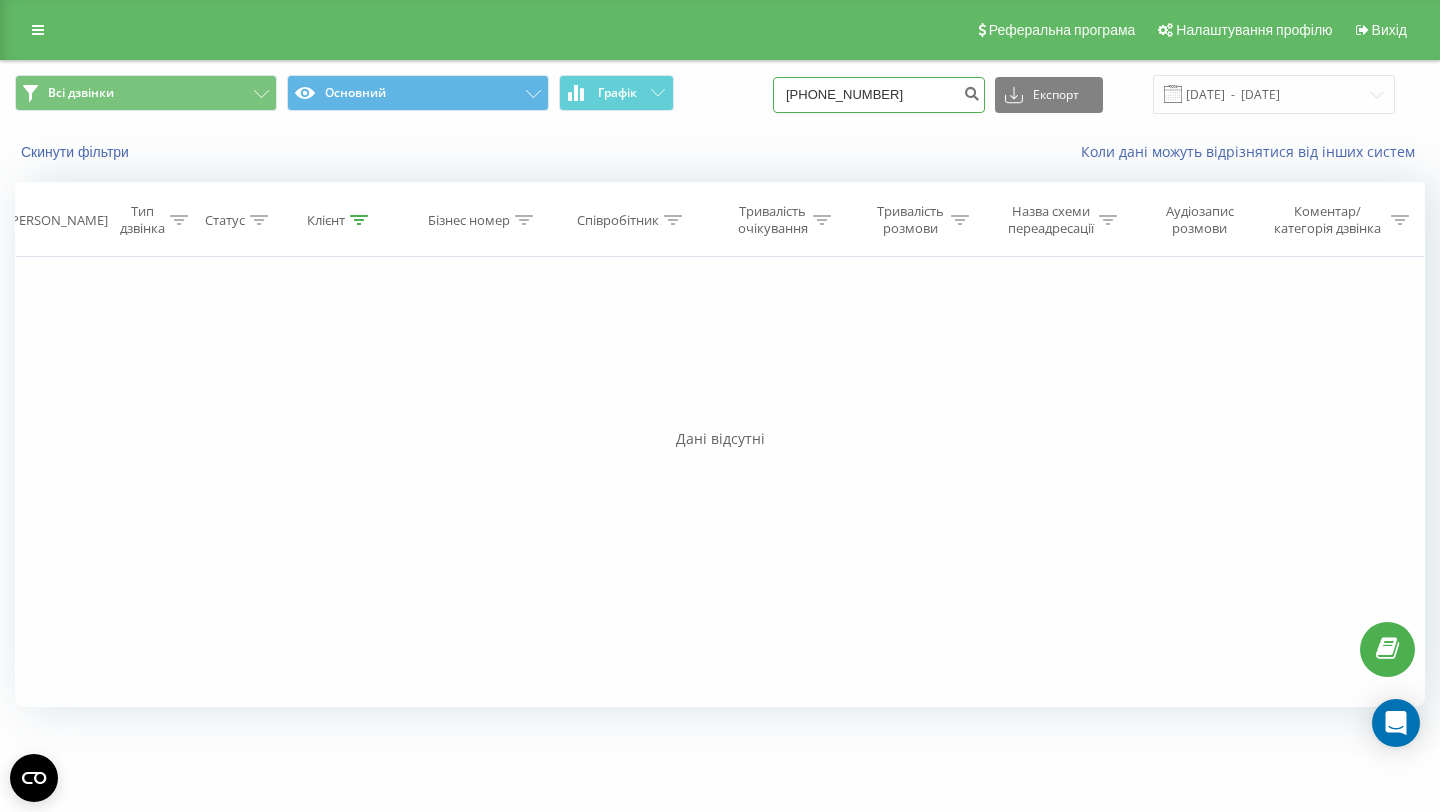 click on "+48799359960" at bounding box center [879, 95] 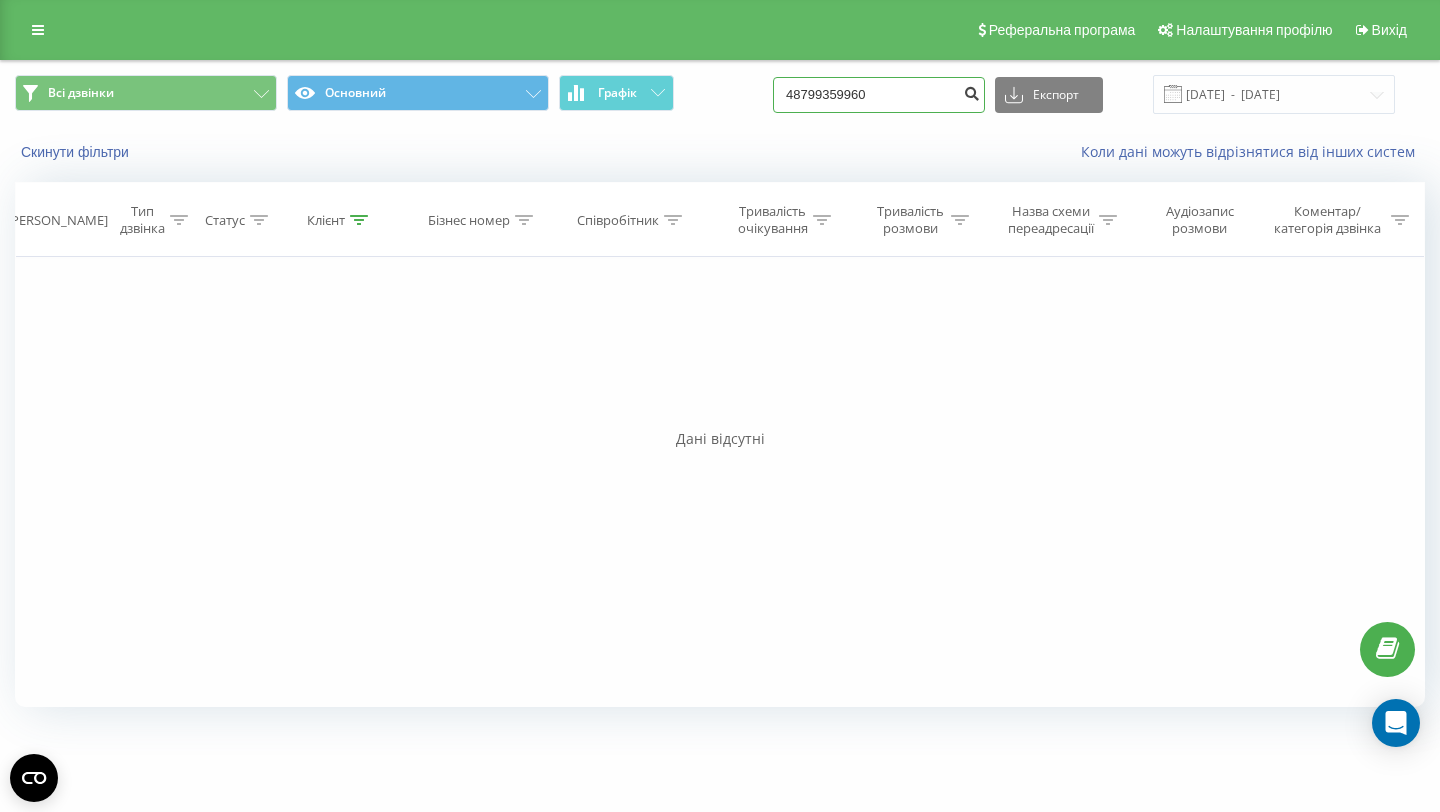 type on "48799359960" 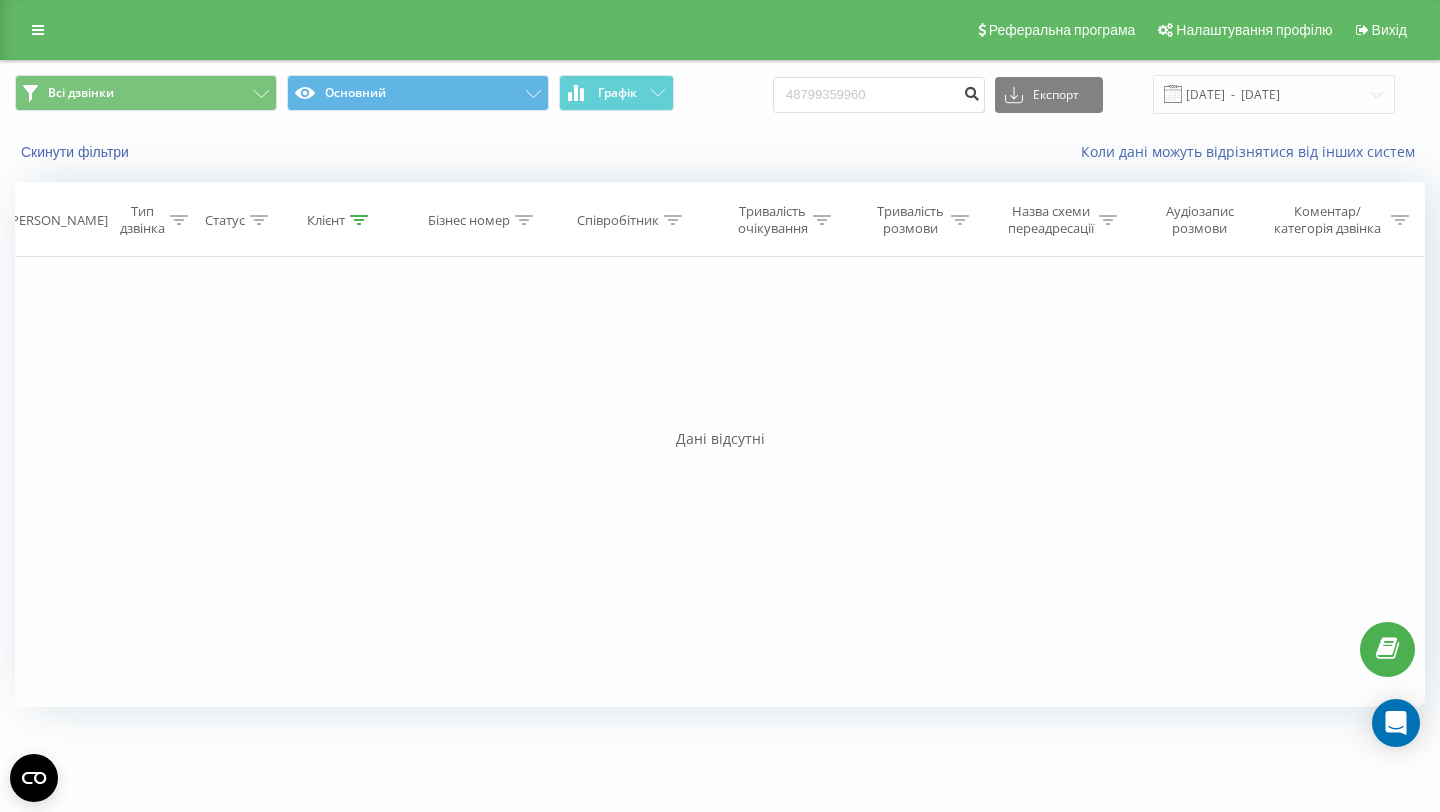 click at bounding box center [971, 91] 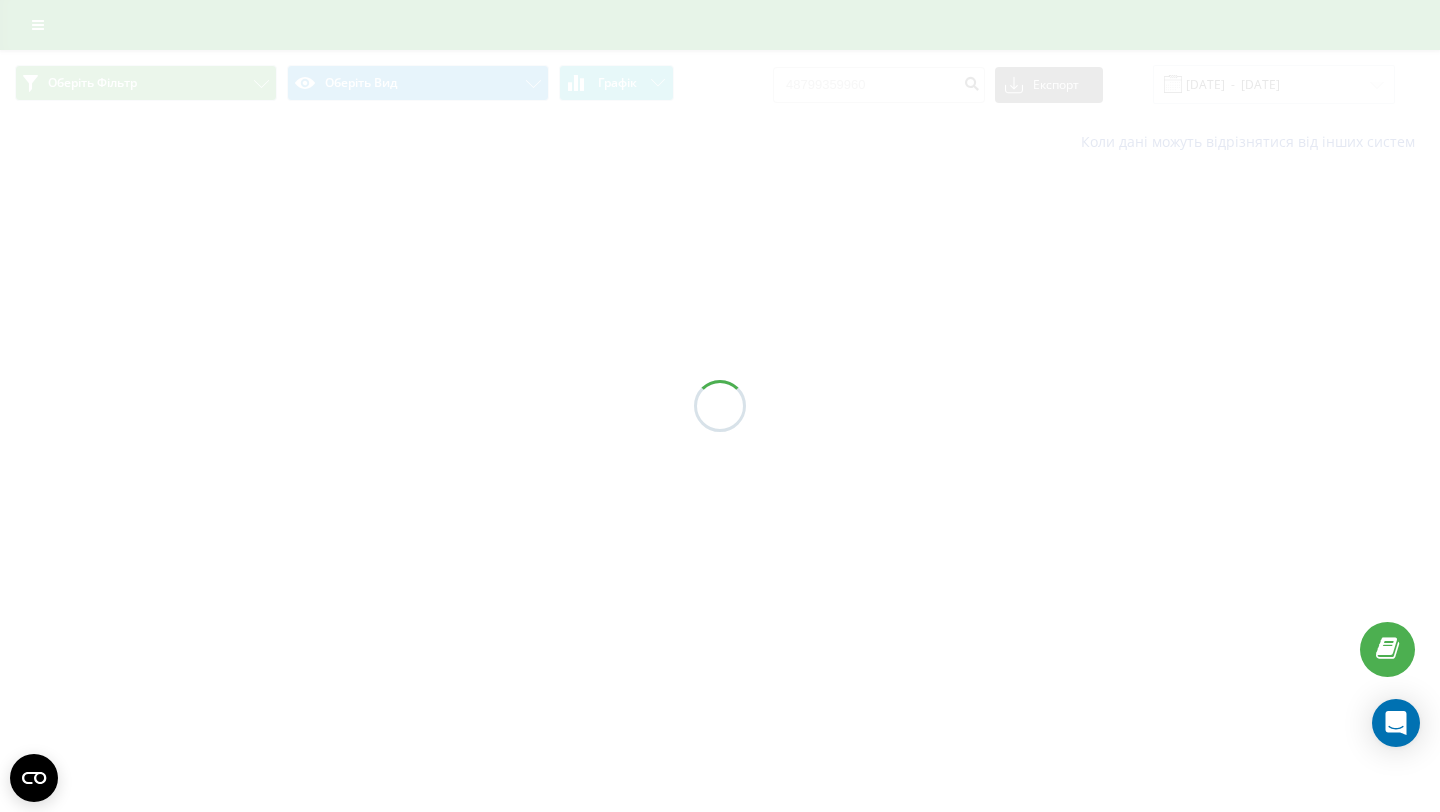 scroll, scrollTop: 0, scrollLeft: 0, axis: both 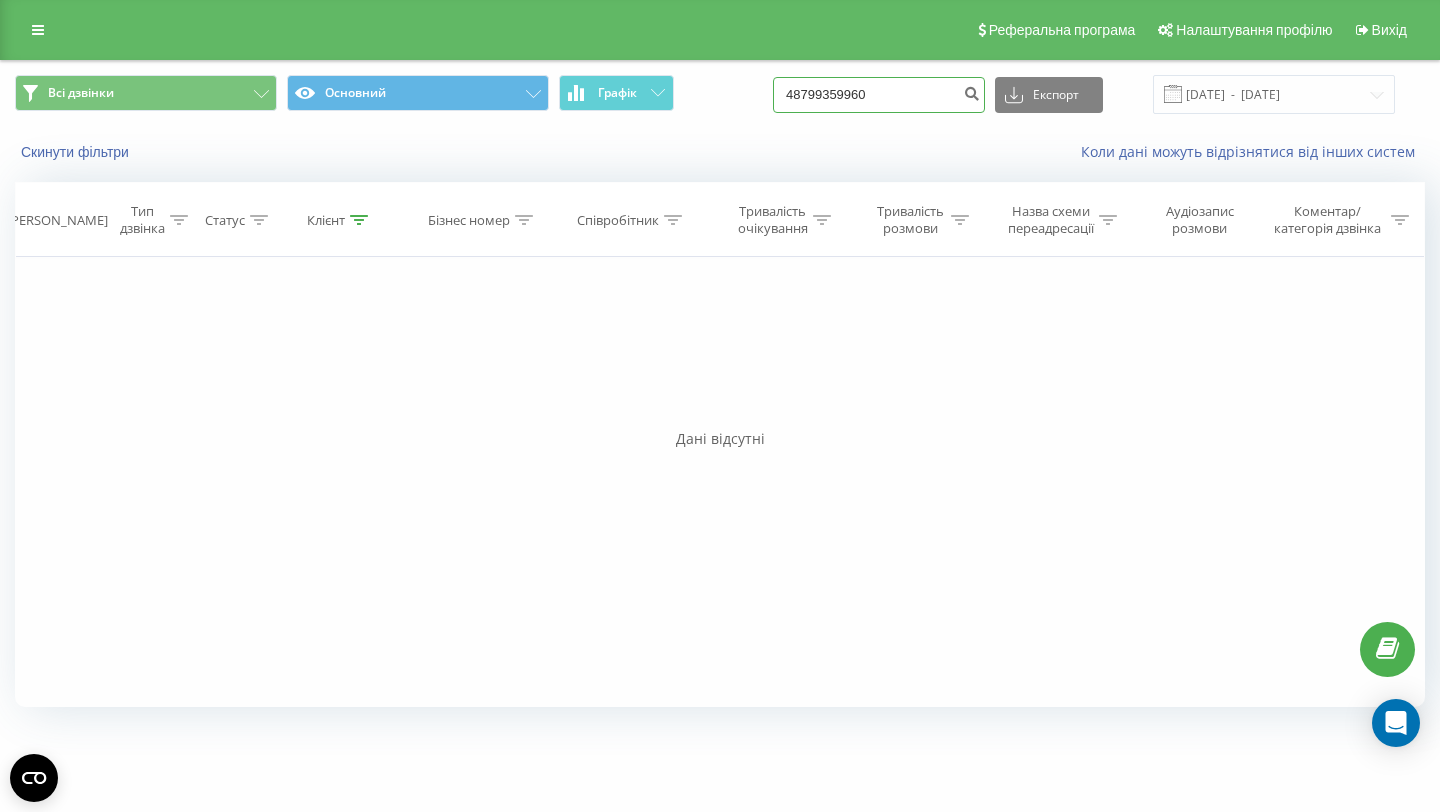 click on "48799359960" at bounding box center (879, 95) 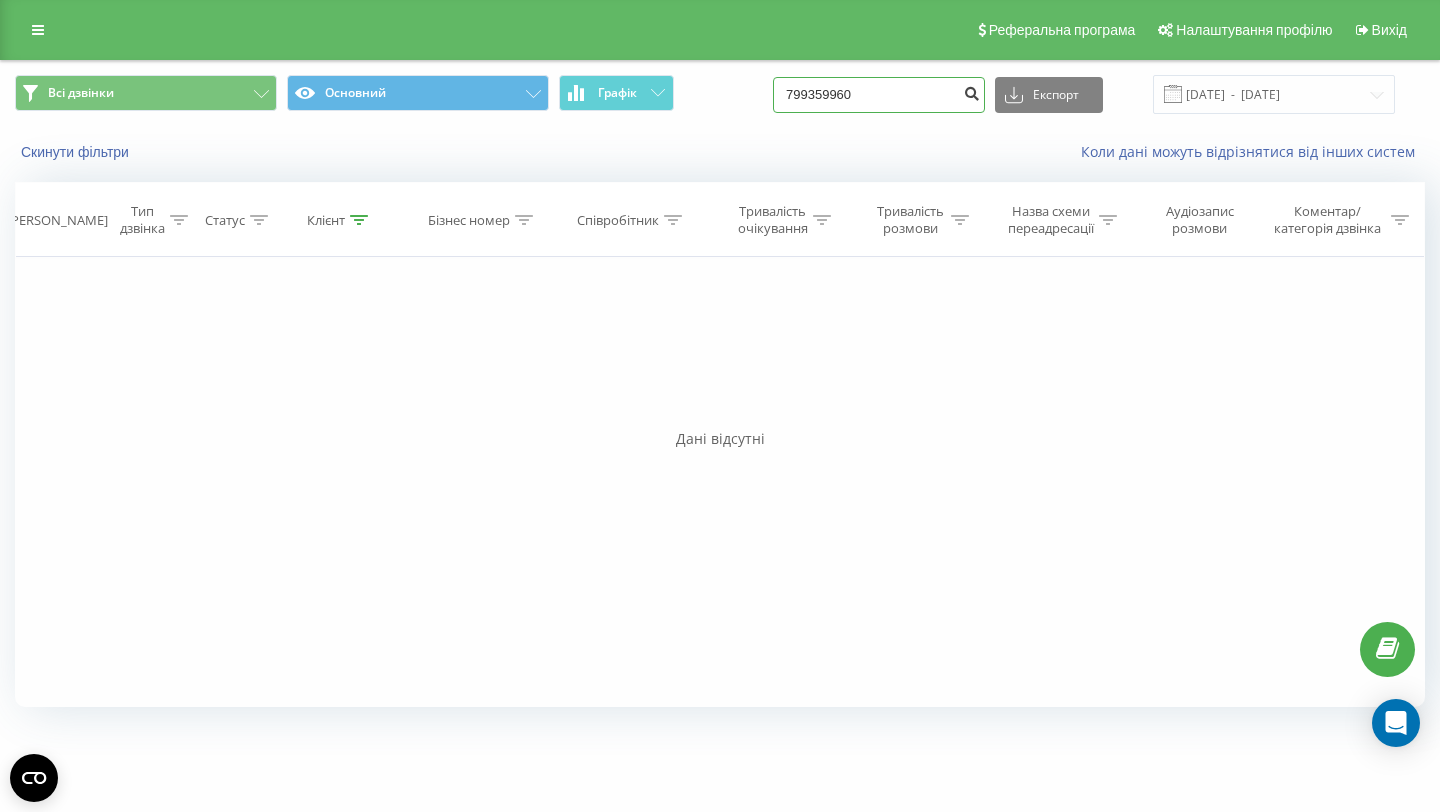 type on "799359960" 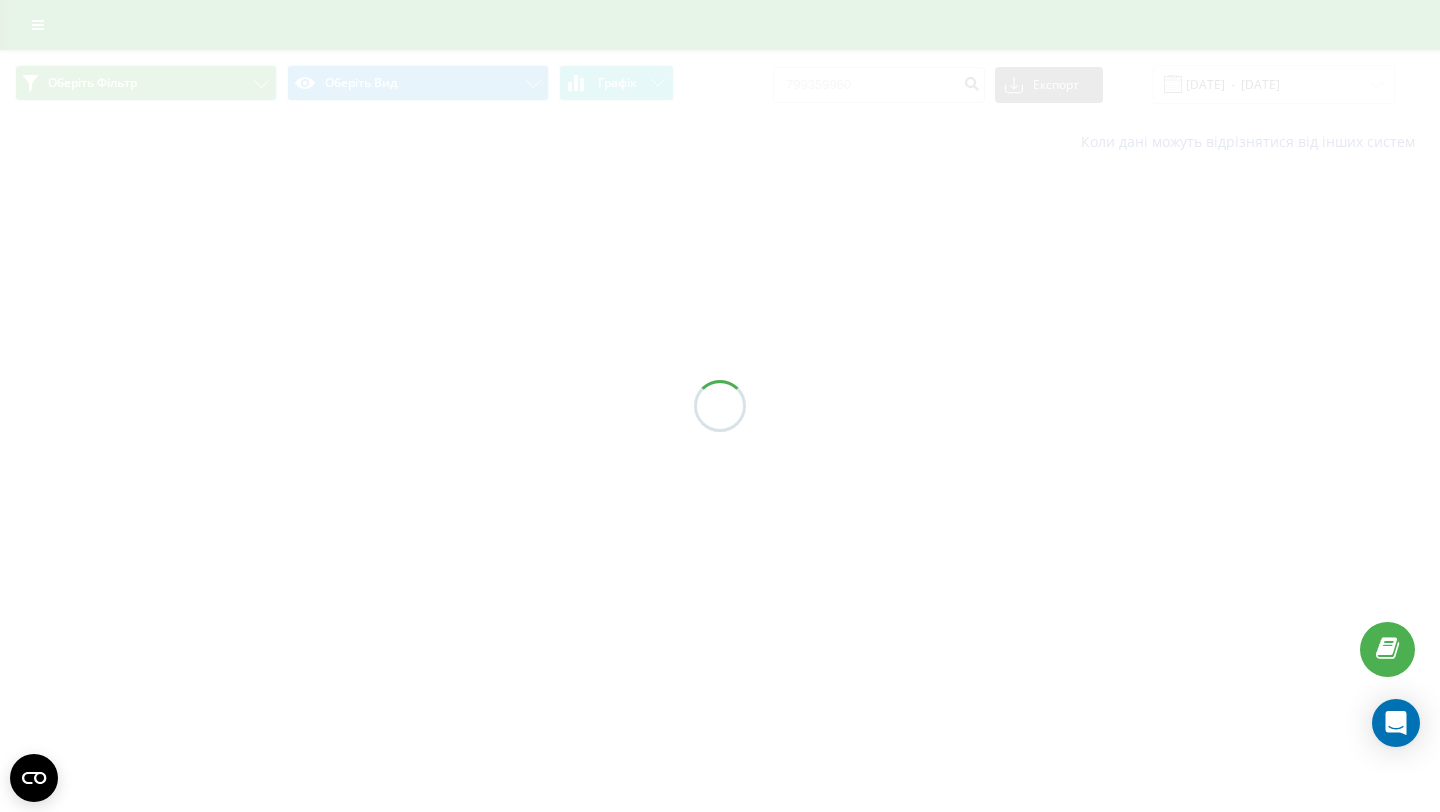 scroll, scrollTop: 0, scrollLeft: 0, axis: both 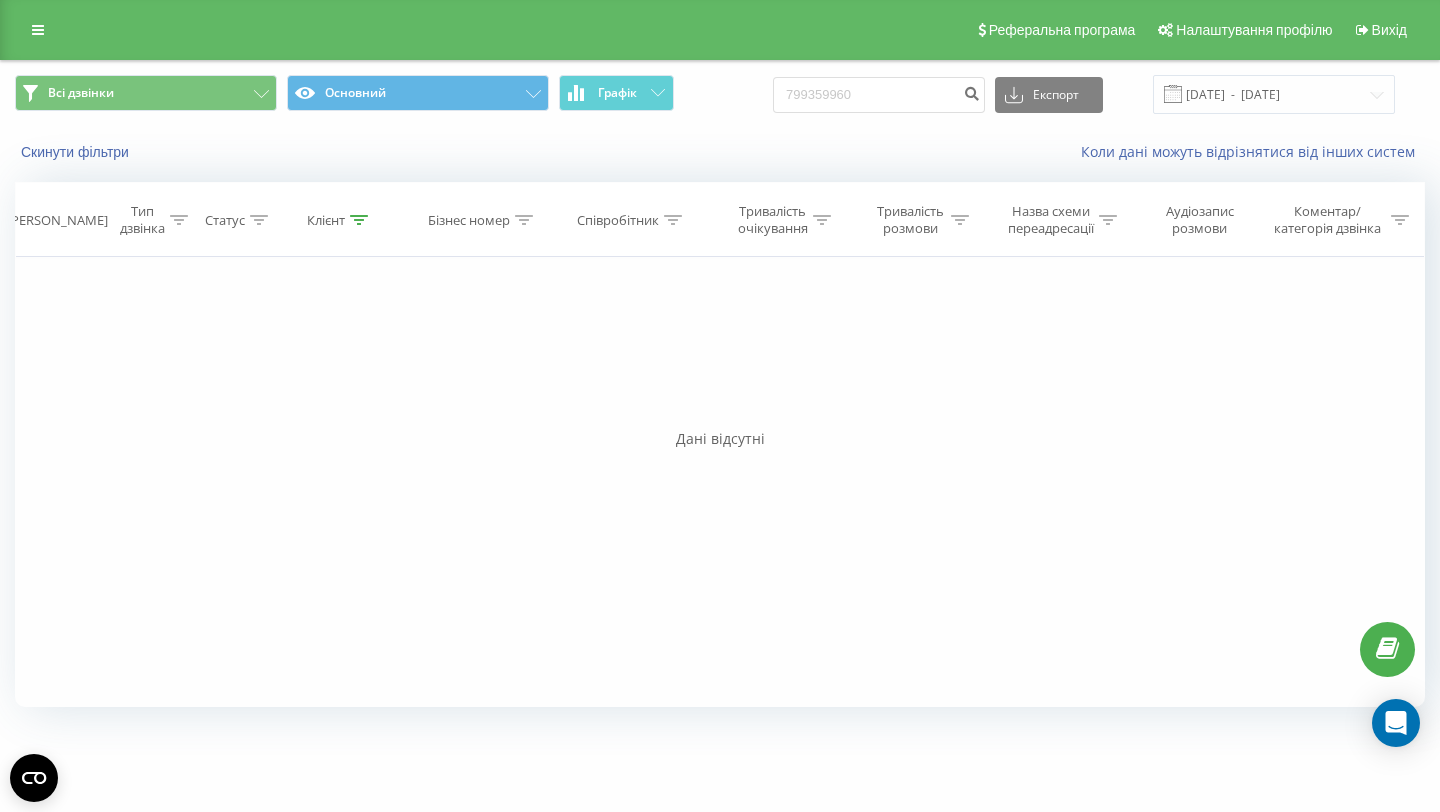 click on "Всі дзвінки Основний Графік 799359960 Експорт .csv .xls .xlsx [DATE]  -  [DATE]" at bounding box center (720, 94) 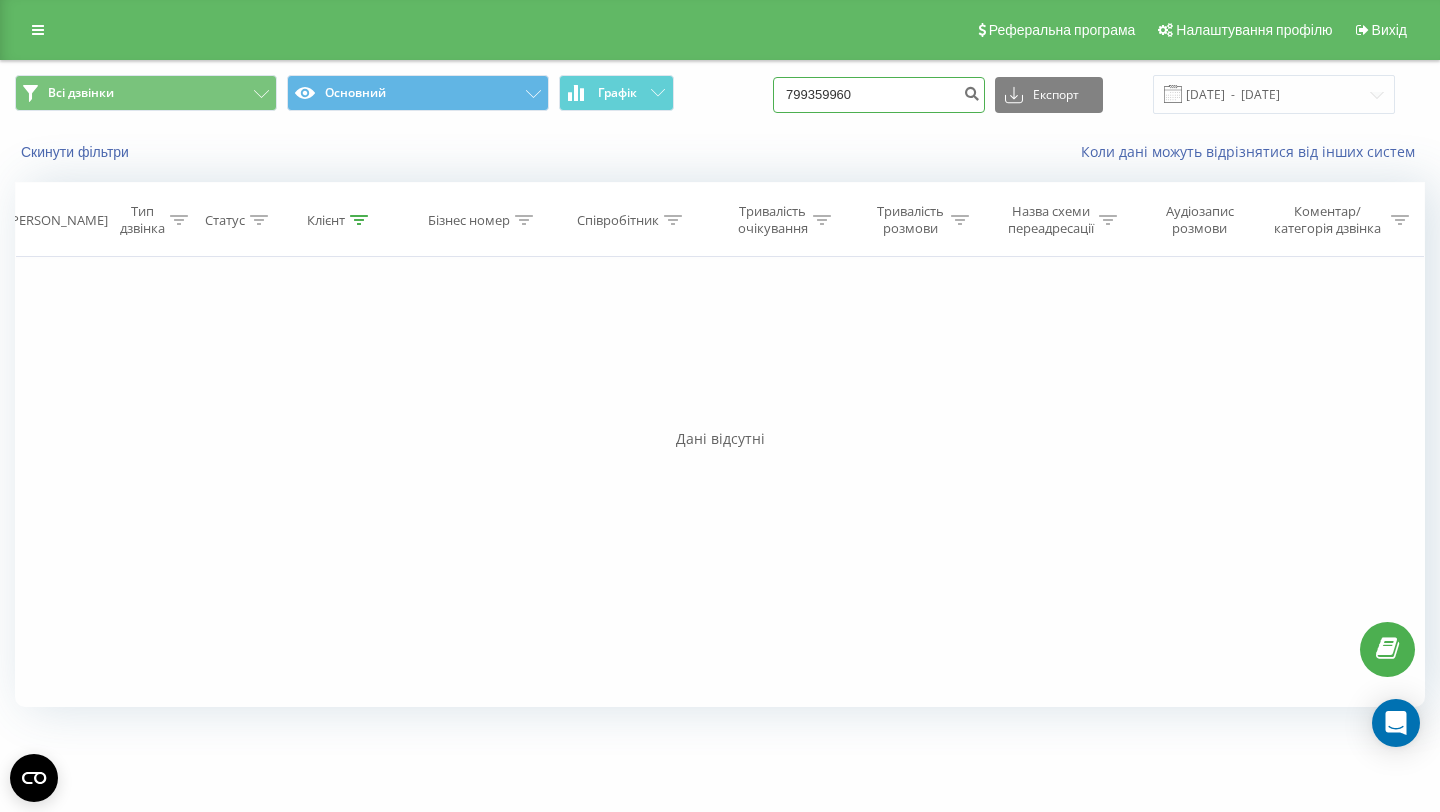 click on "799359960" at bounding box center [879, 95] 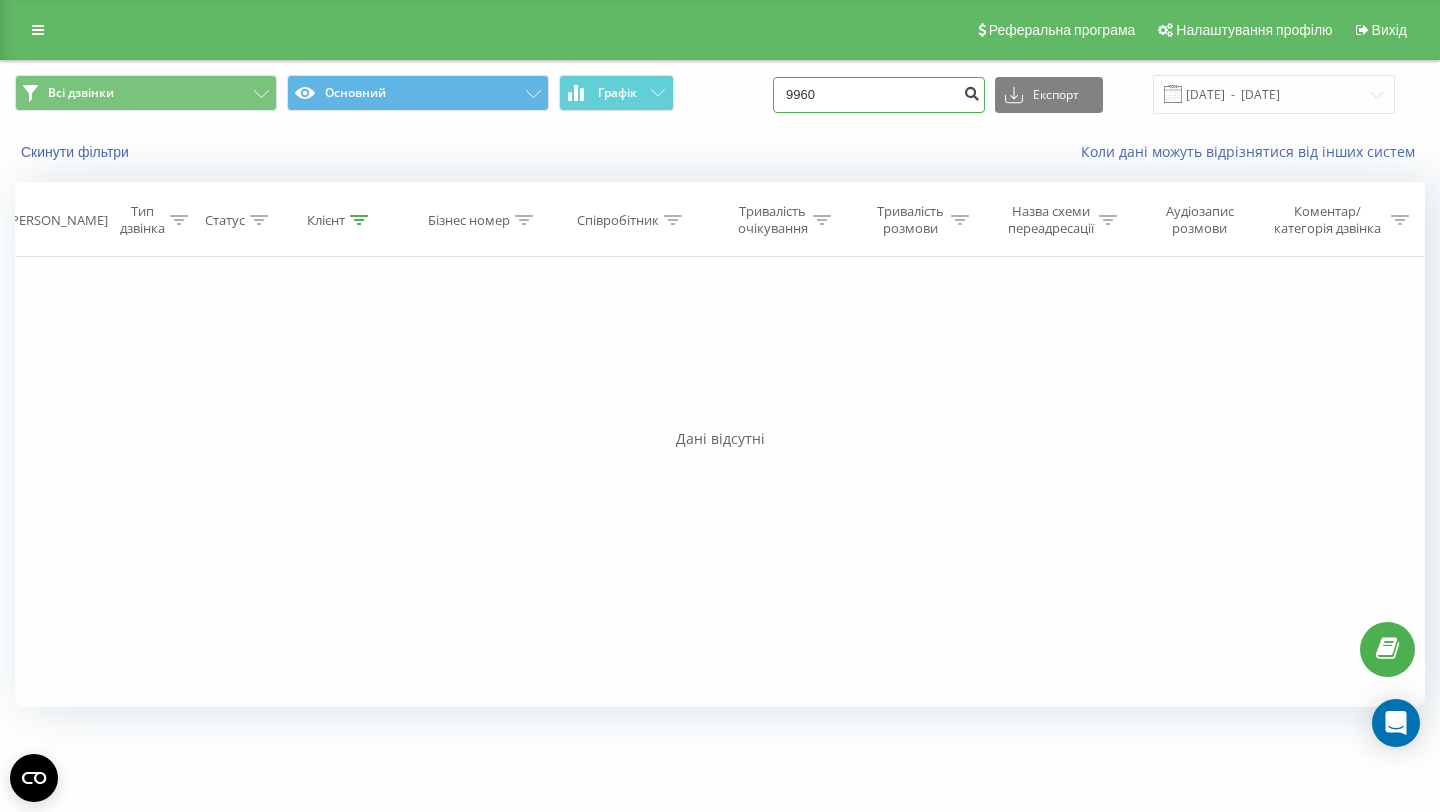 type on "9960" 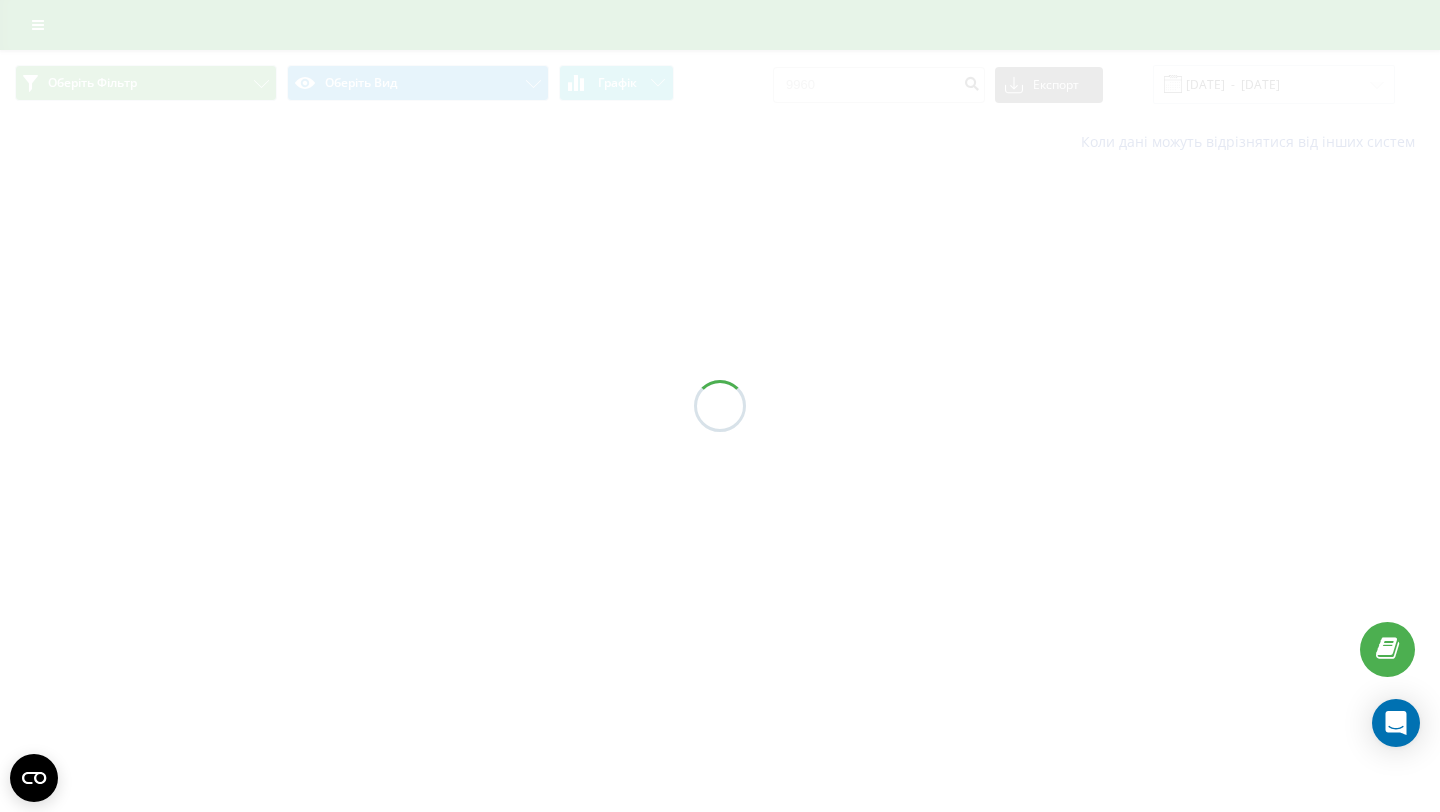 scroll, scrollTop: 0, scrollLeft: 0, axis: both 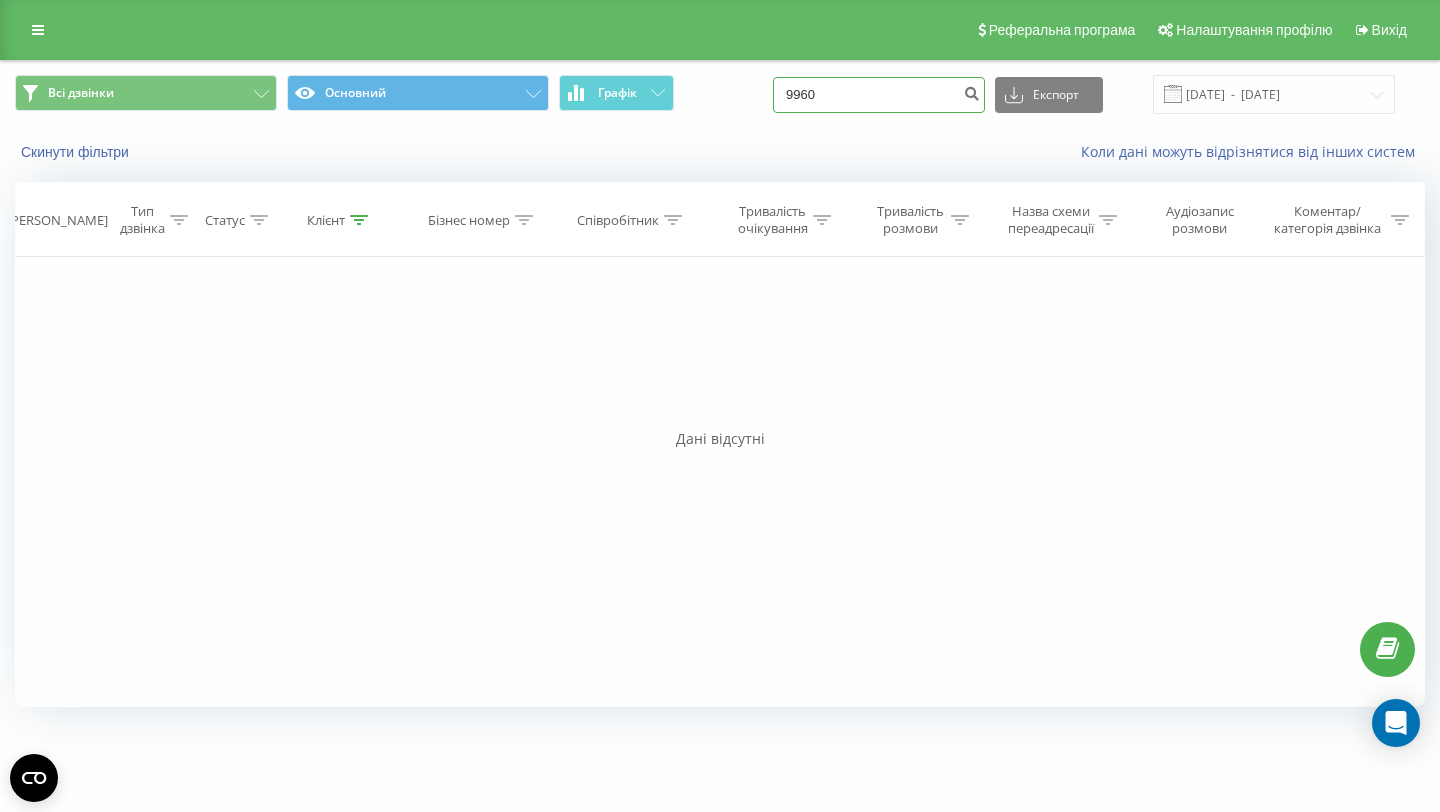 click on "9960" at bounding box center [879, 95] 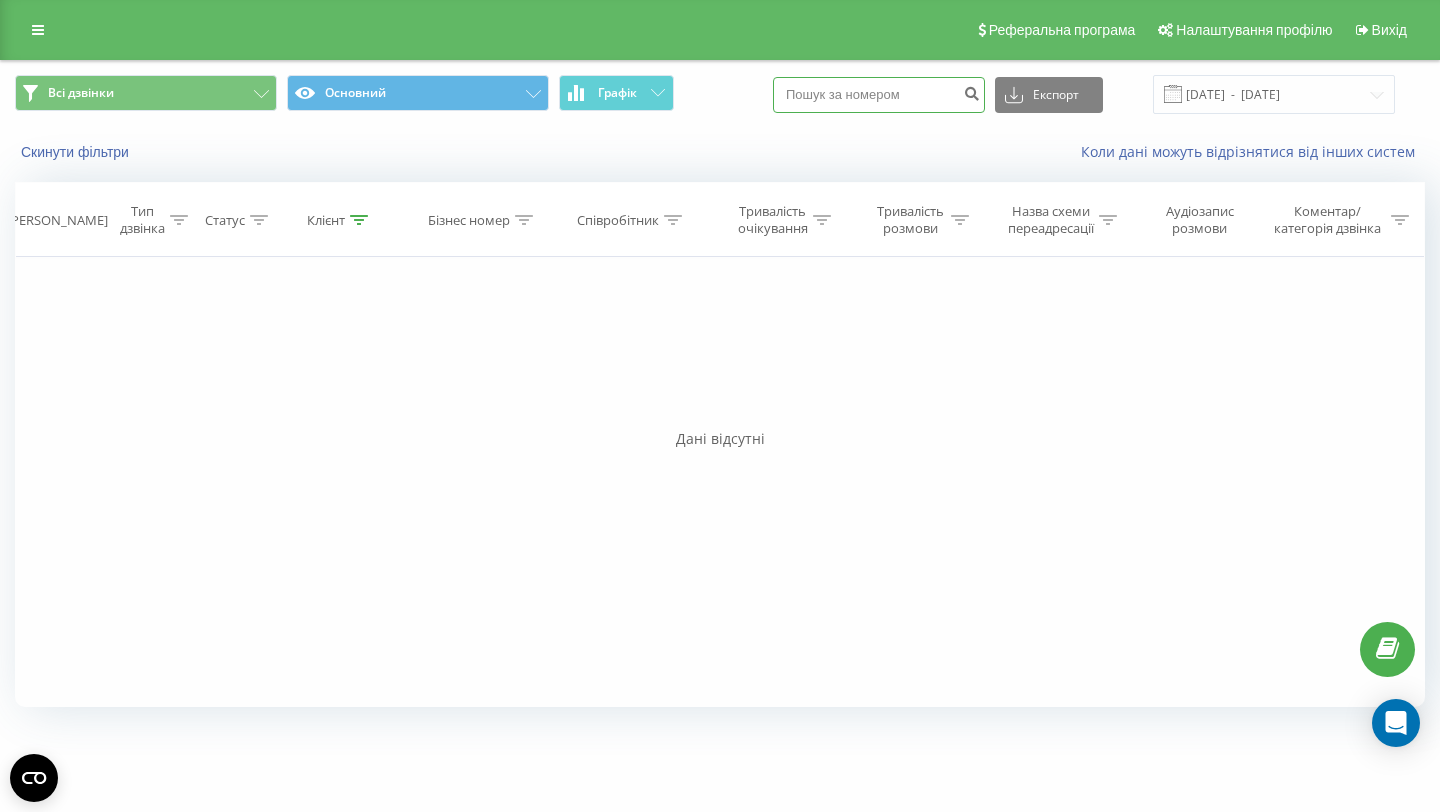 type 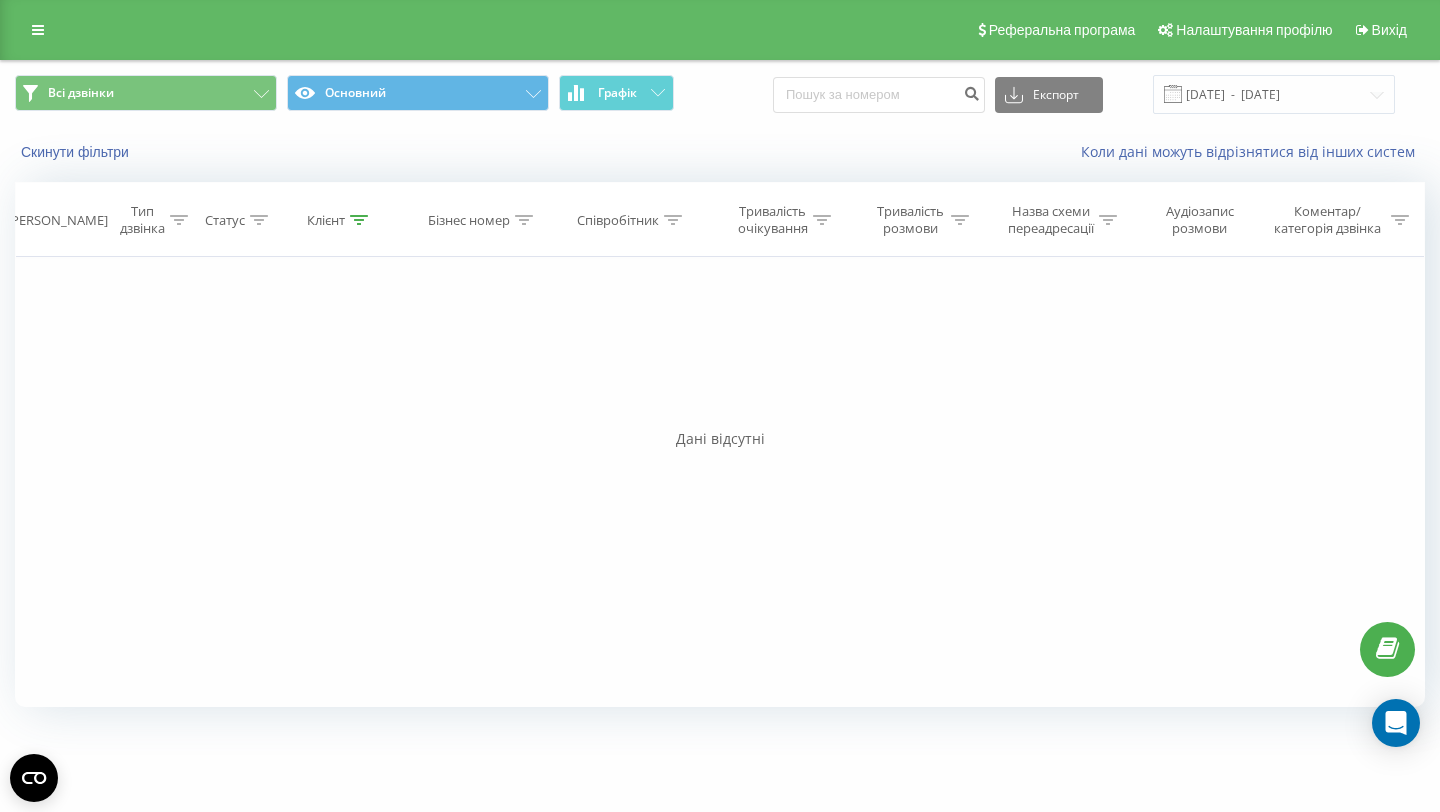 click on "Скинути фільтри Коли дані можуть відрізнятися вiд інших систем" at bounding box center [720, 152] 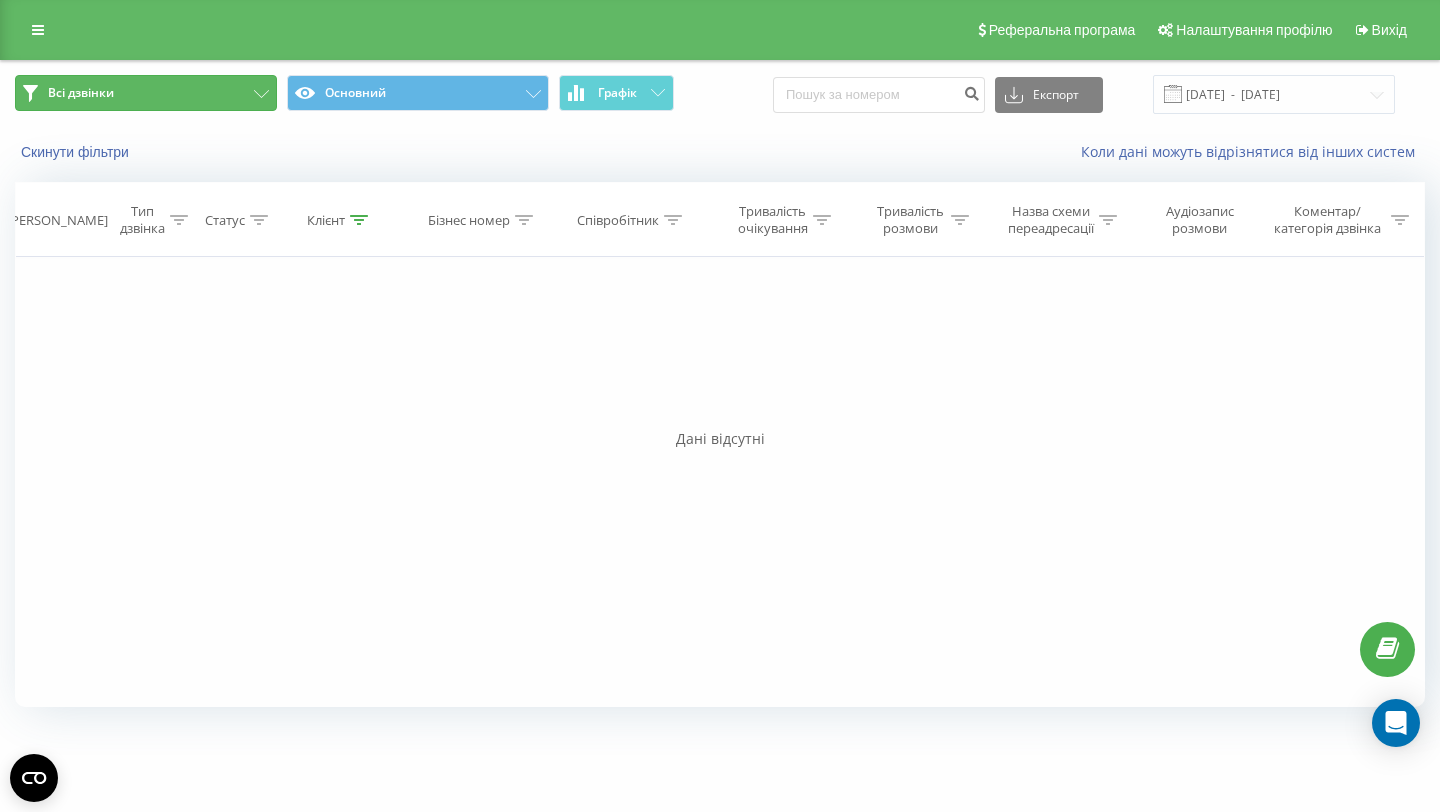 click on "Всі дзвінки" at bounding box center (146, 93) 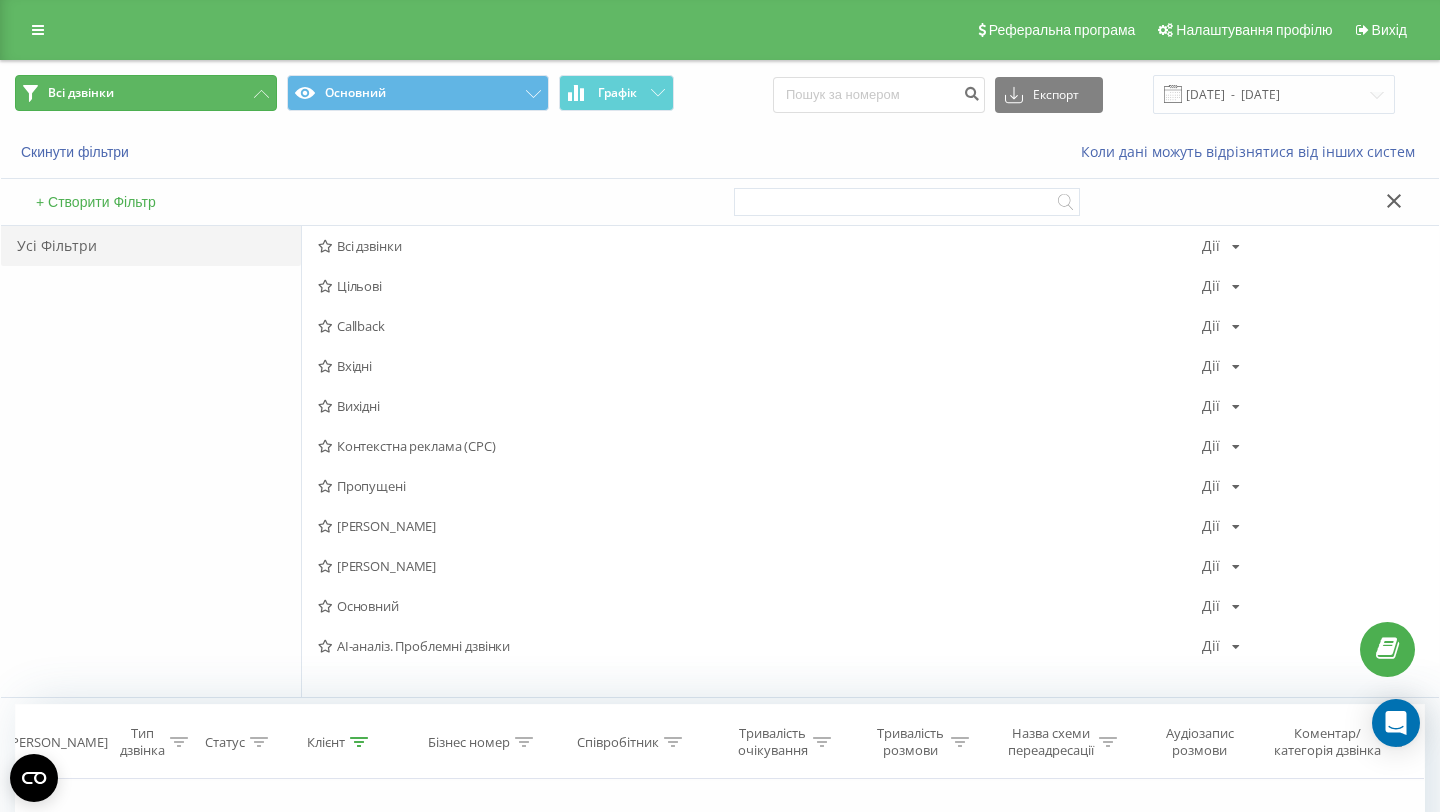 click on "Всі дзвінки" at bounding box center (146, 93) 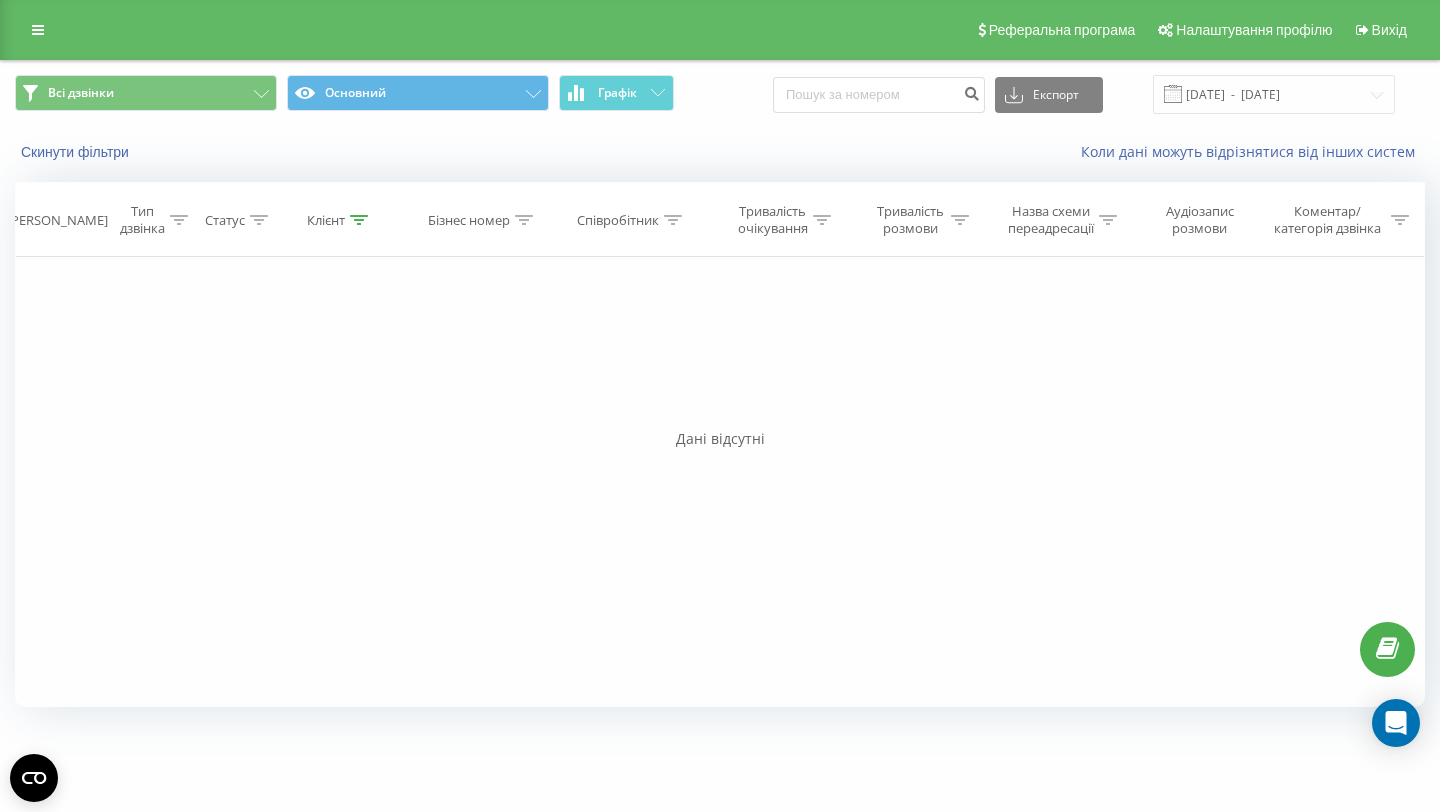 click 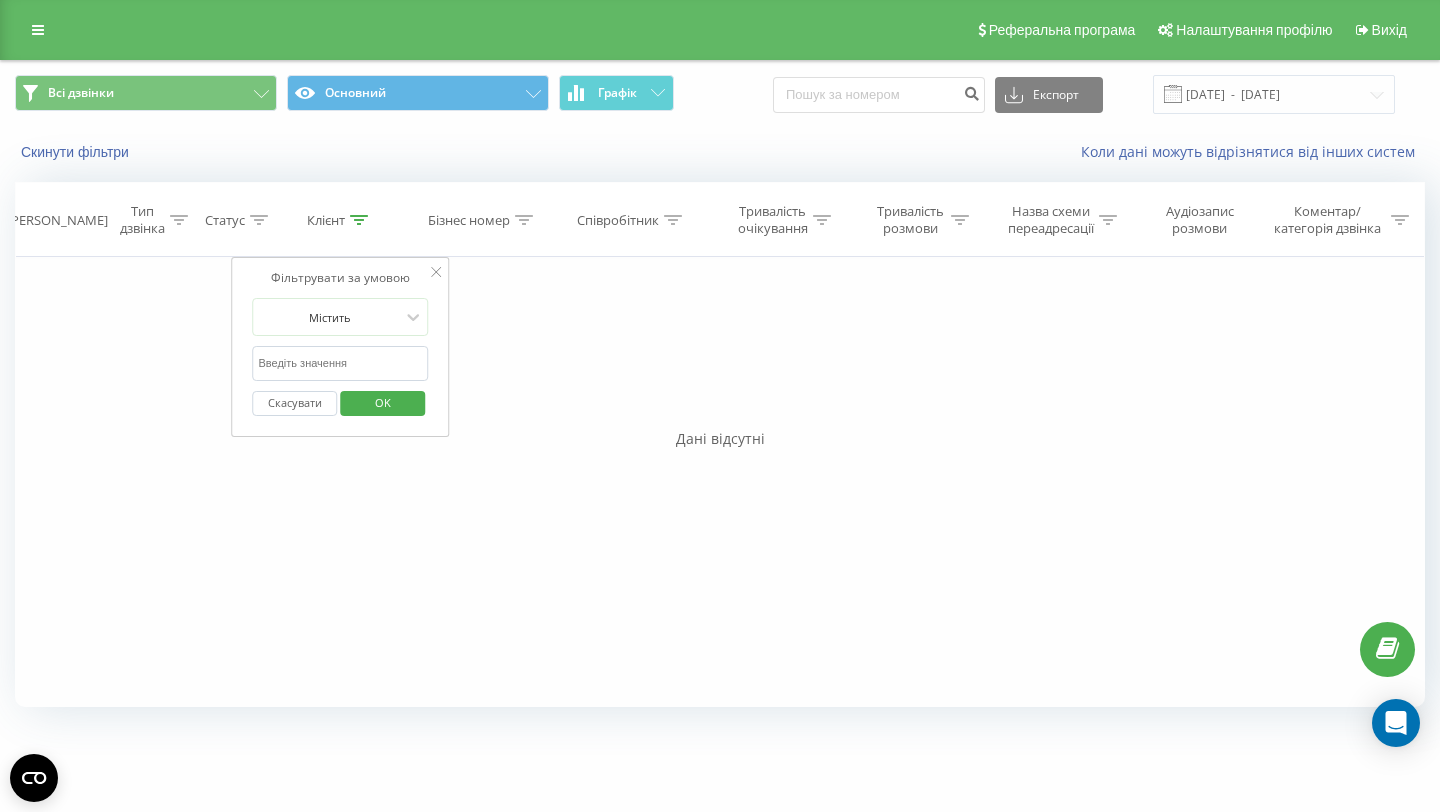 click at bounding box center (340, 363) 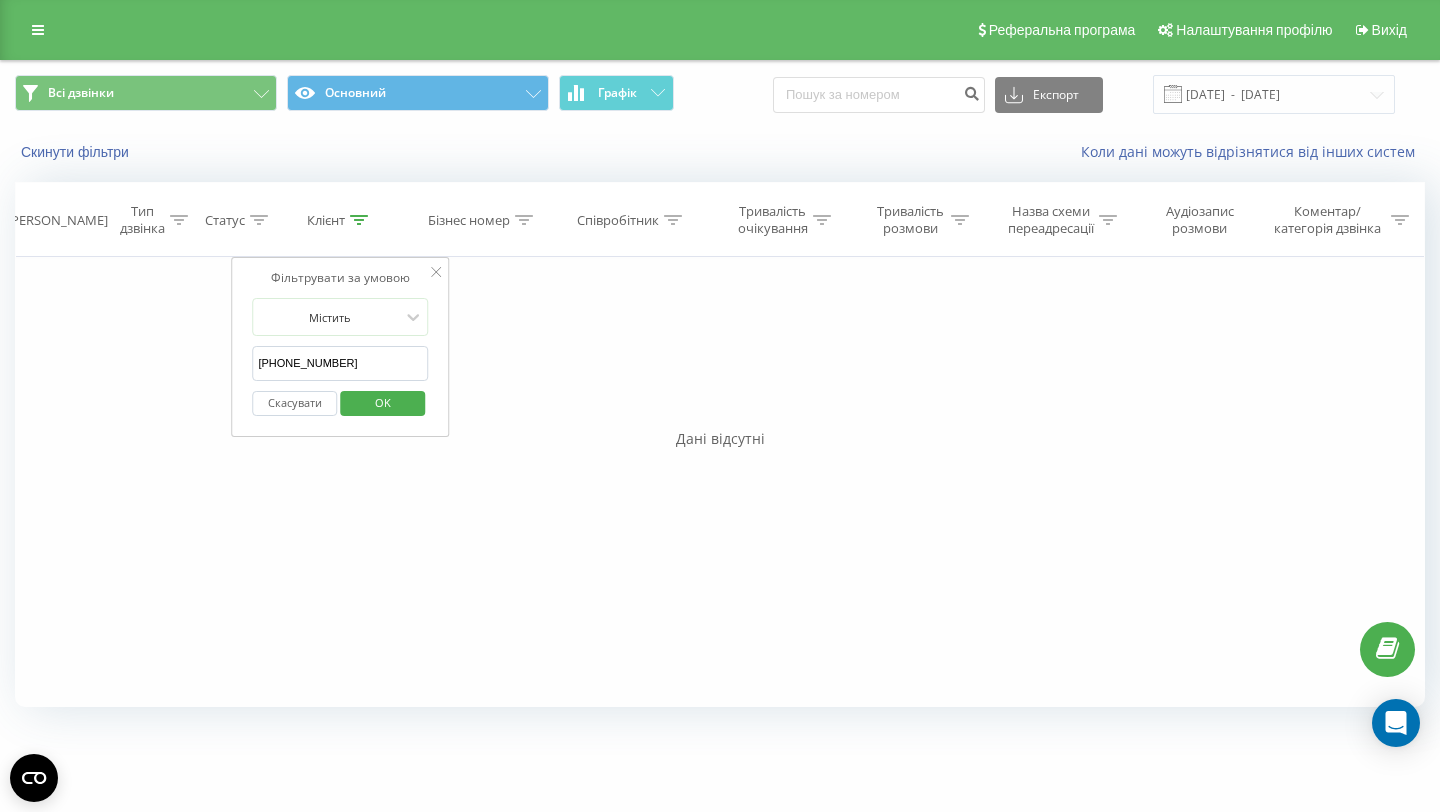 drag, startPoint x: 309, startPoint y: 363, endPoint x: 199, endPoint y: 361, distance: 110.01818 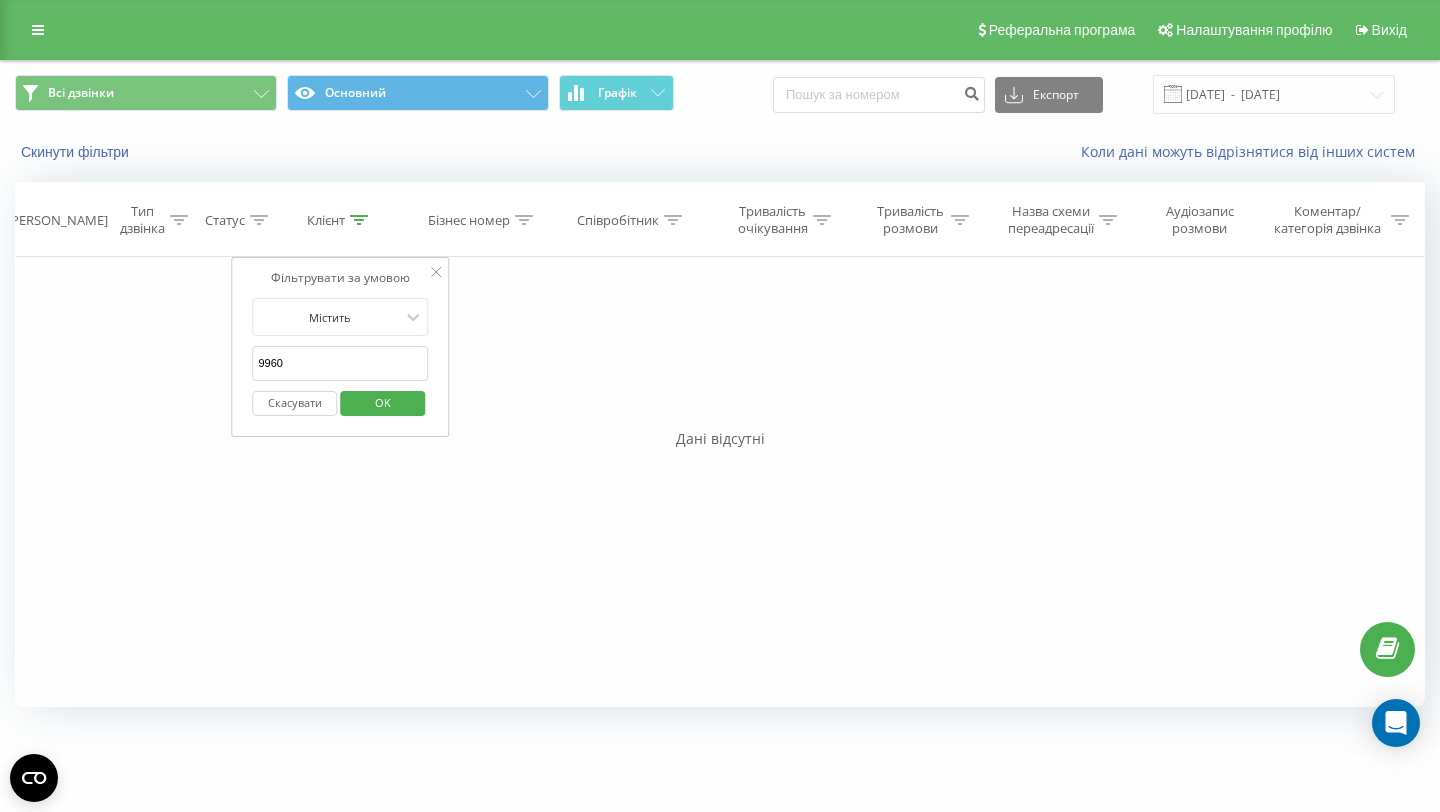 type on "9960" 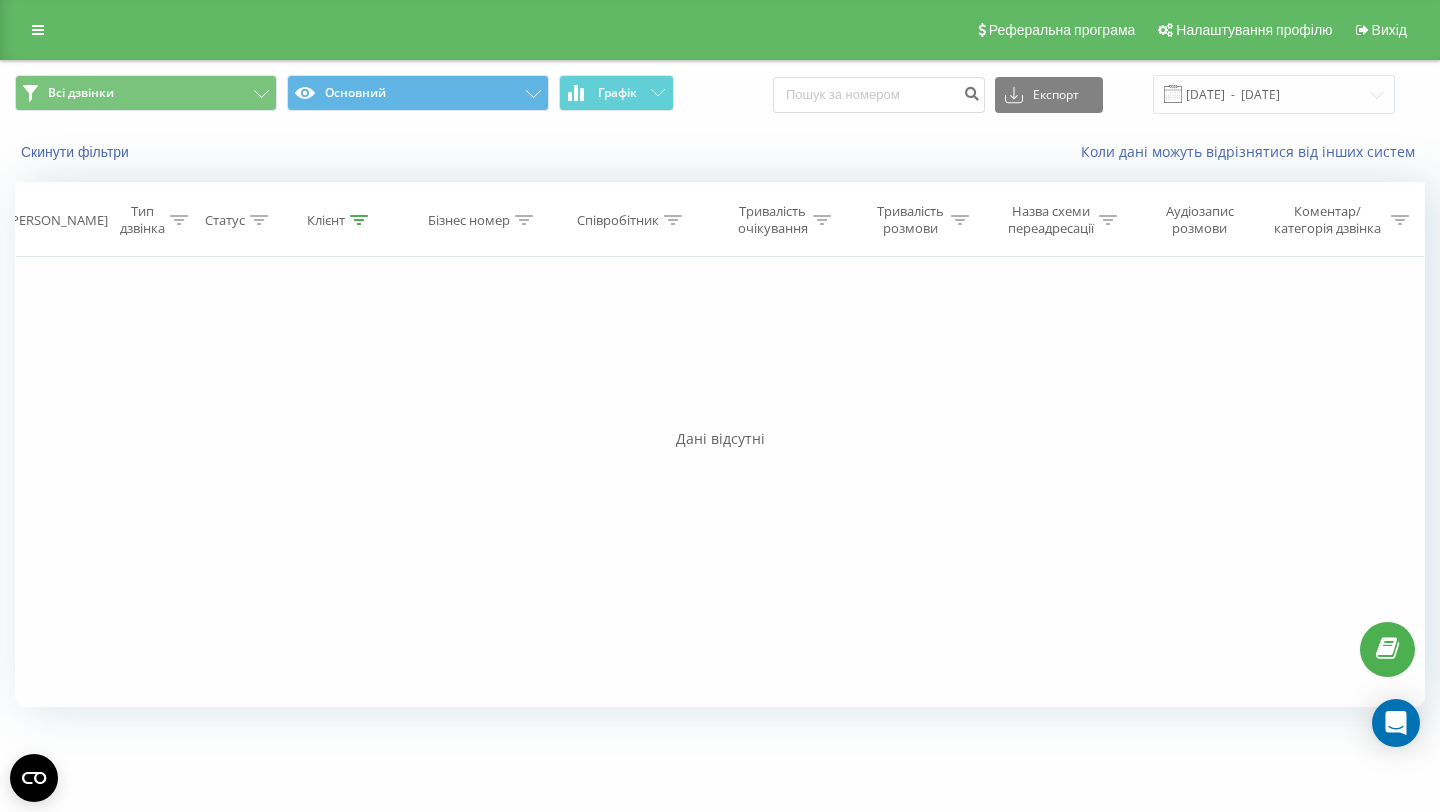 click 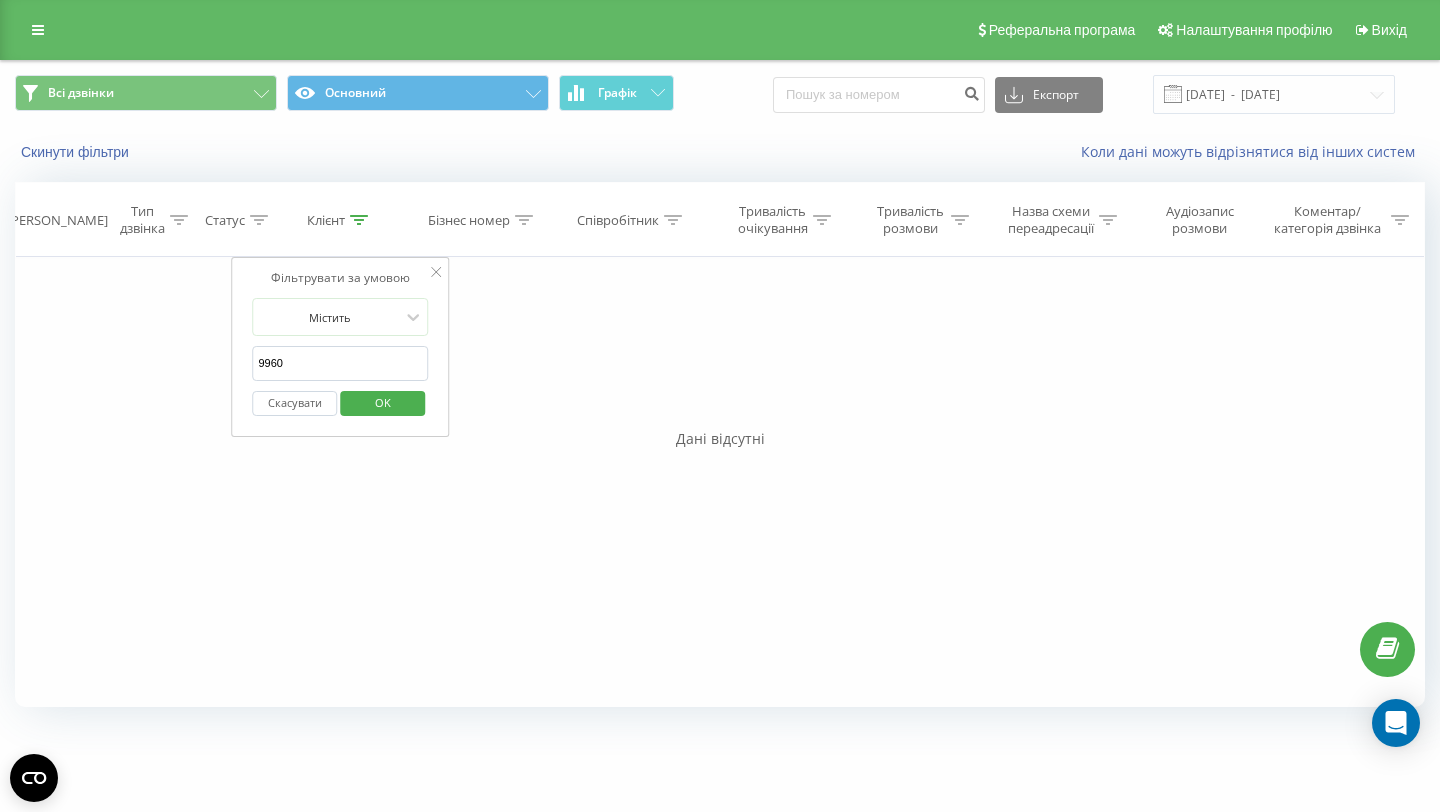 click on "9960" at bounding box center (340, 363) 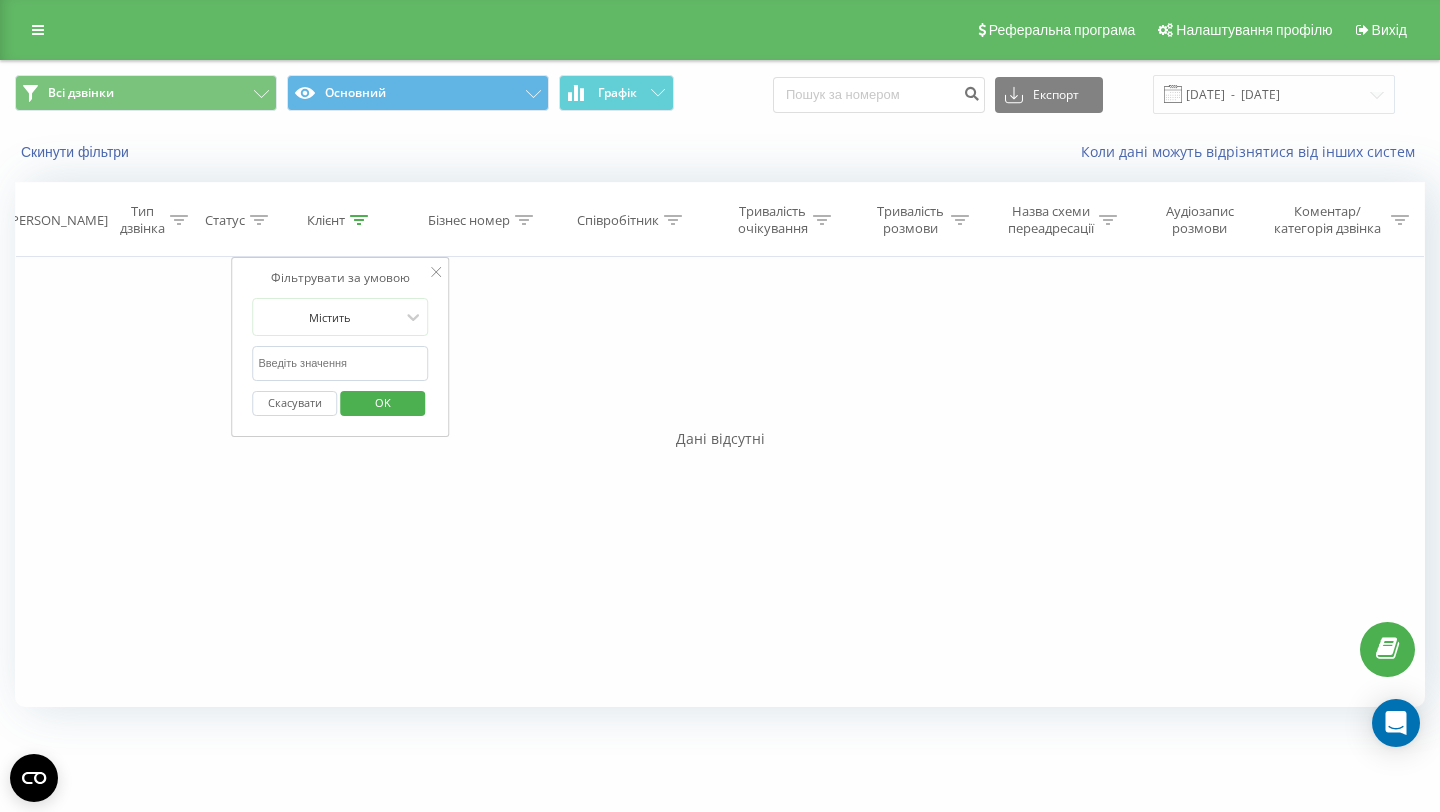 type 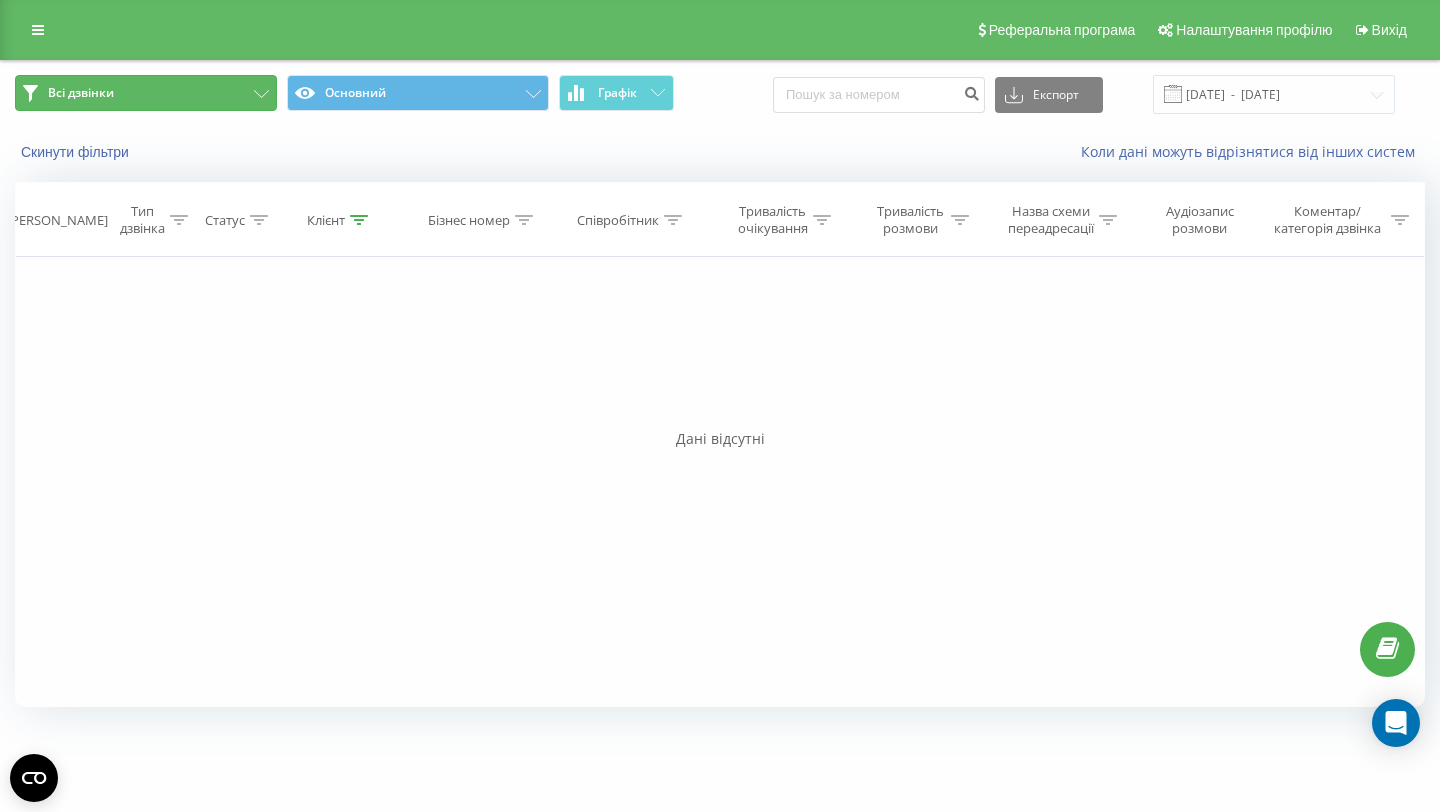 click on "Всі дзвінки" at bounding box center [146, 93] 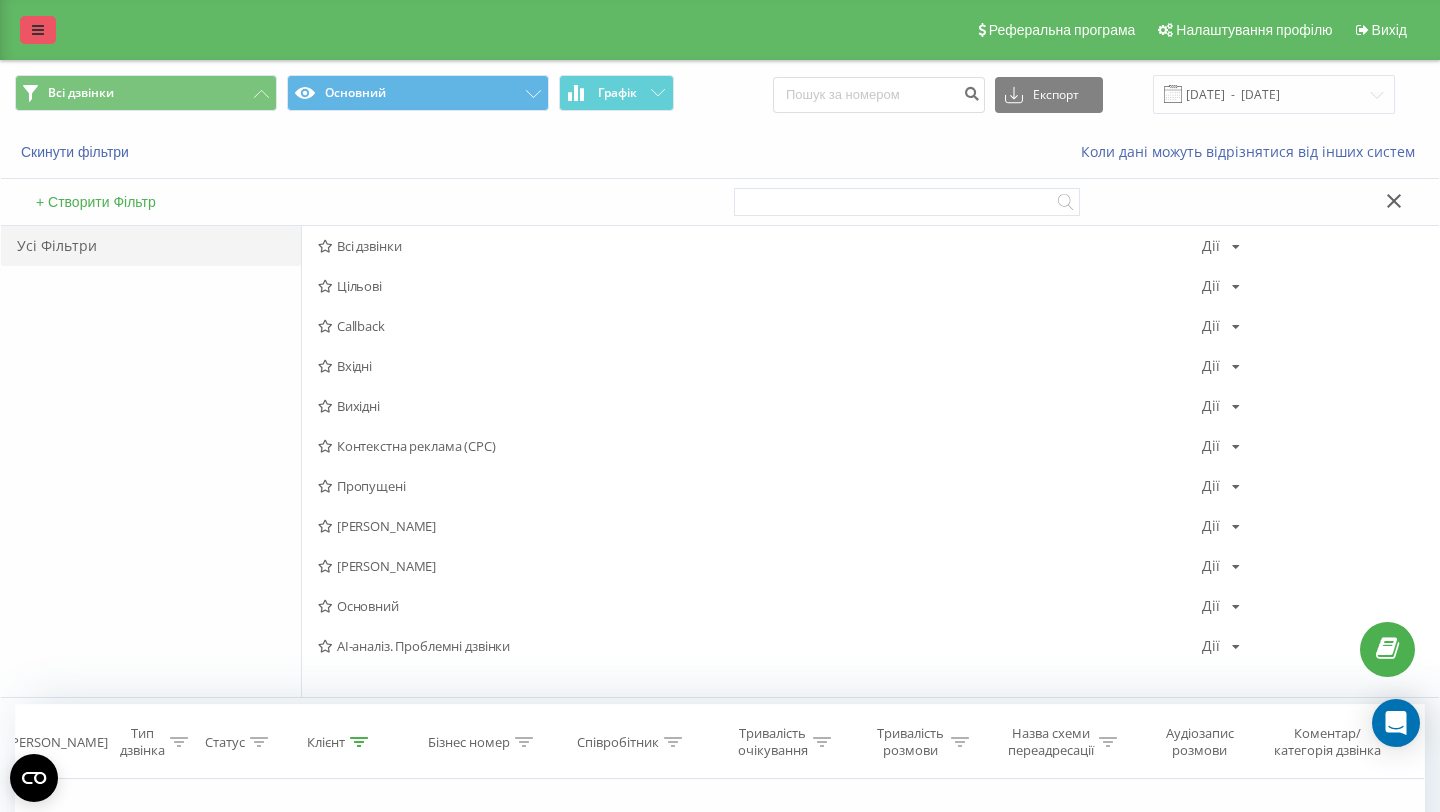 click at bounding box center (38, 30) 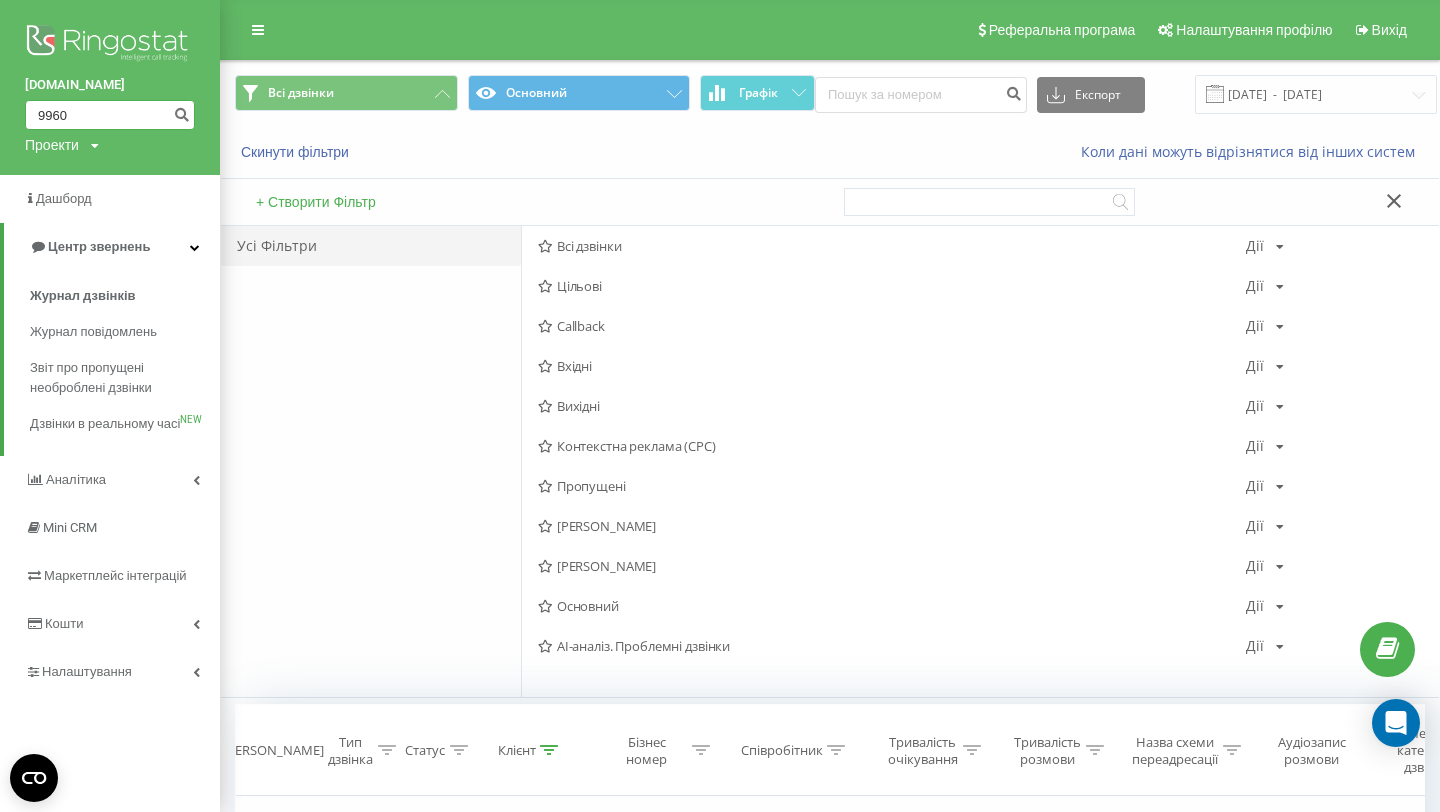 click on "9960" at bounding box center [110, 115] 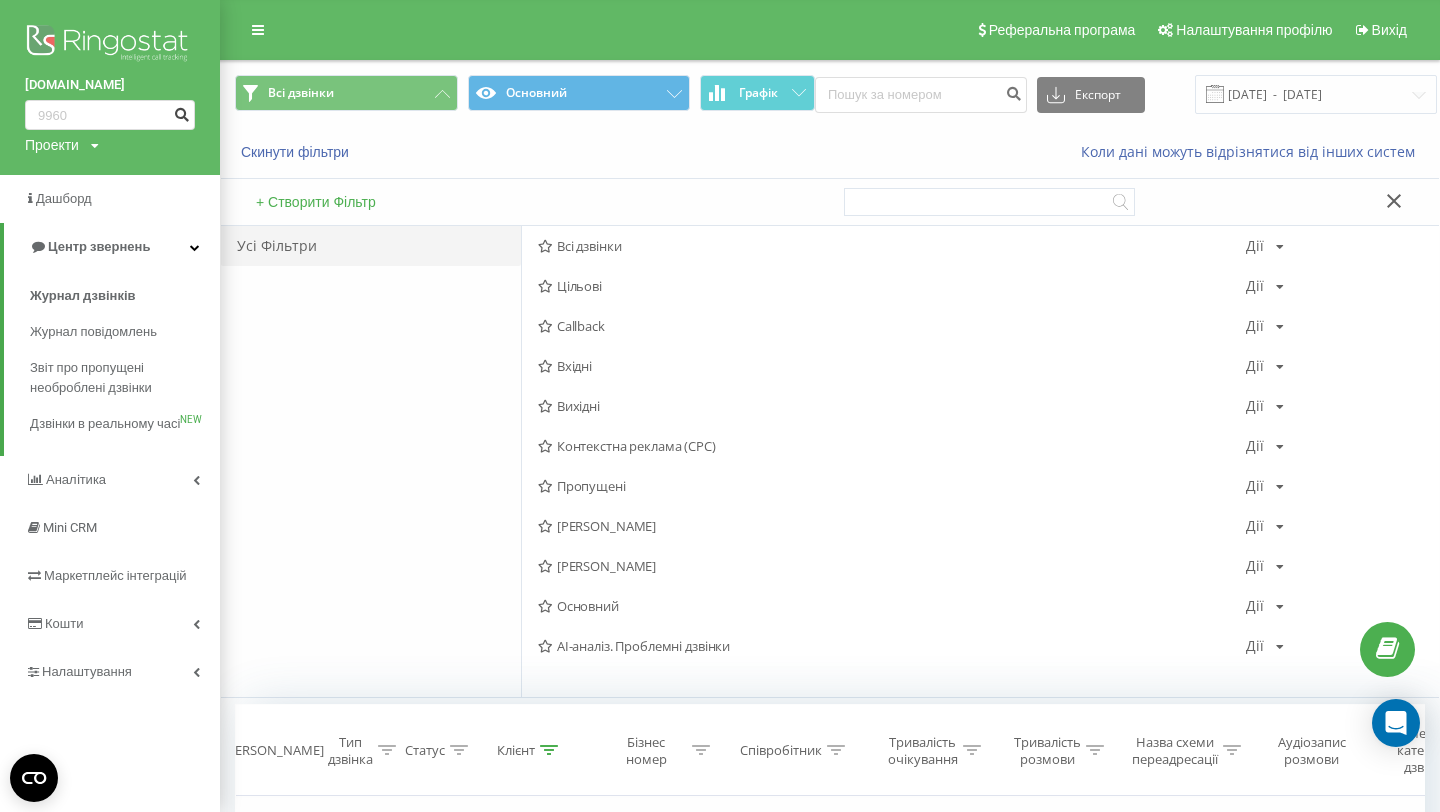 click at bounding box center [181, 112] 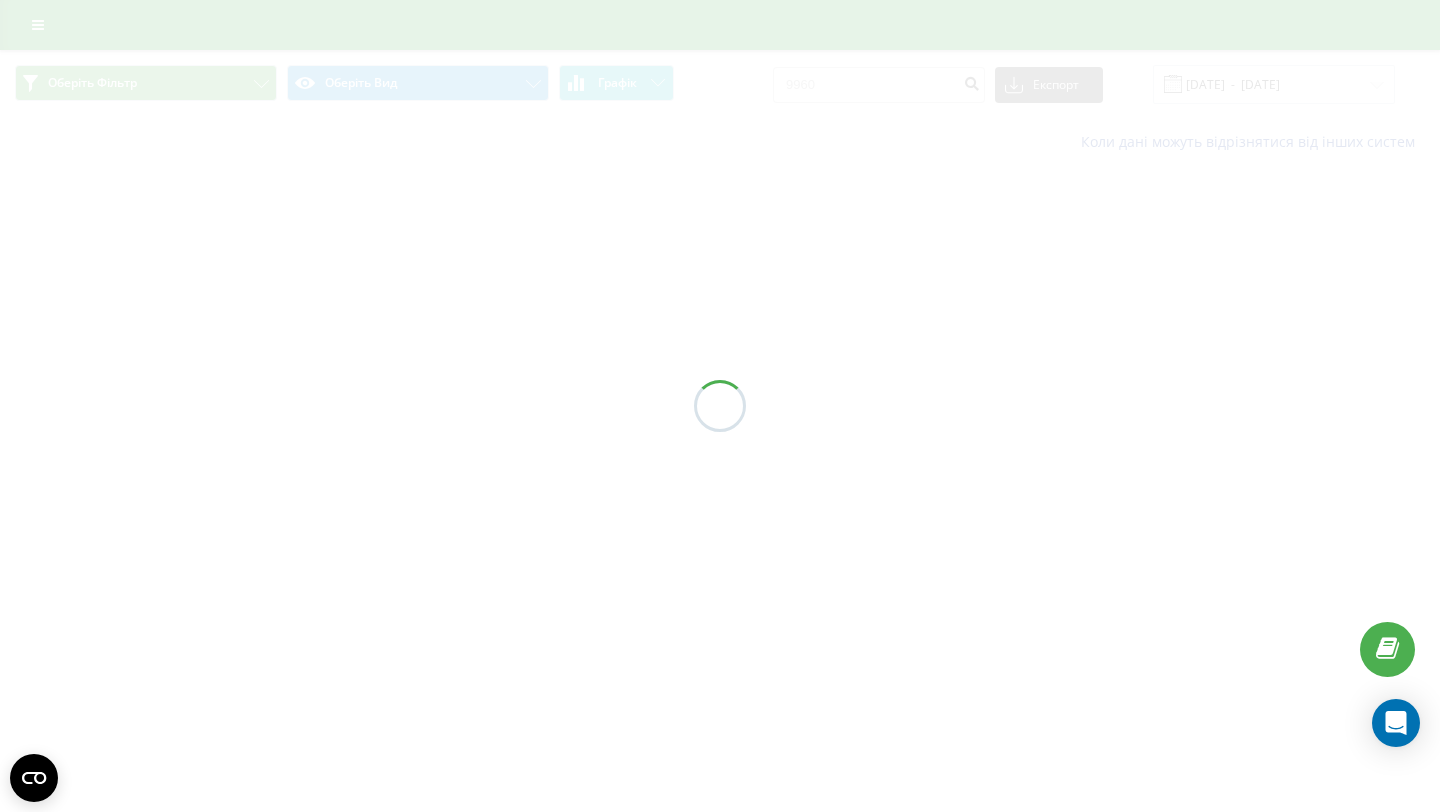 scroll, scrollTop: 0, scrollLeft: 0, axis: both 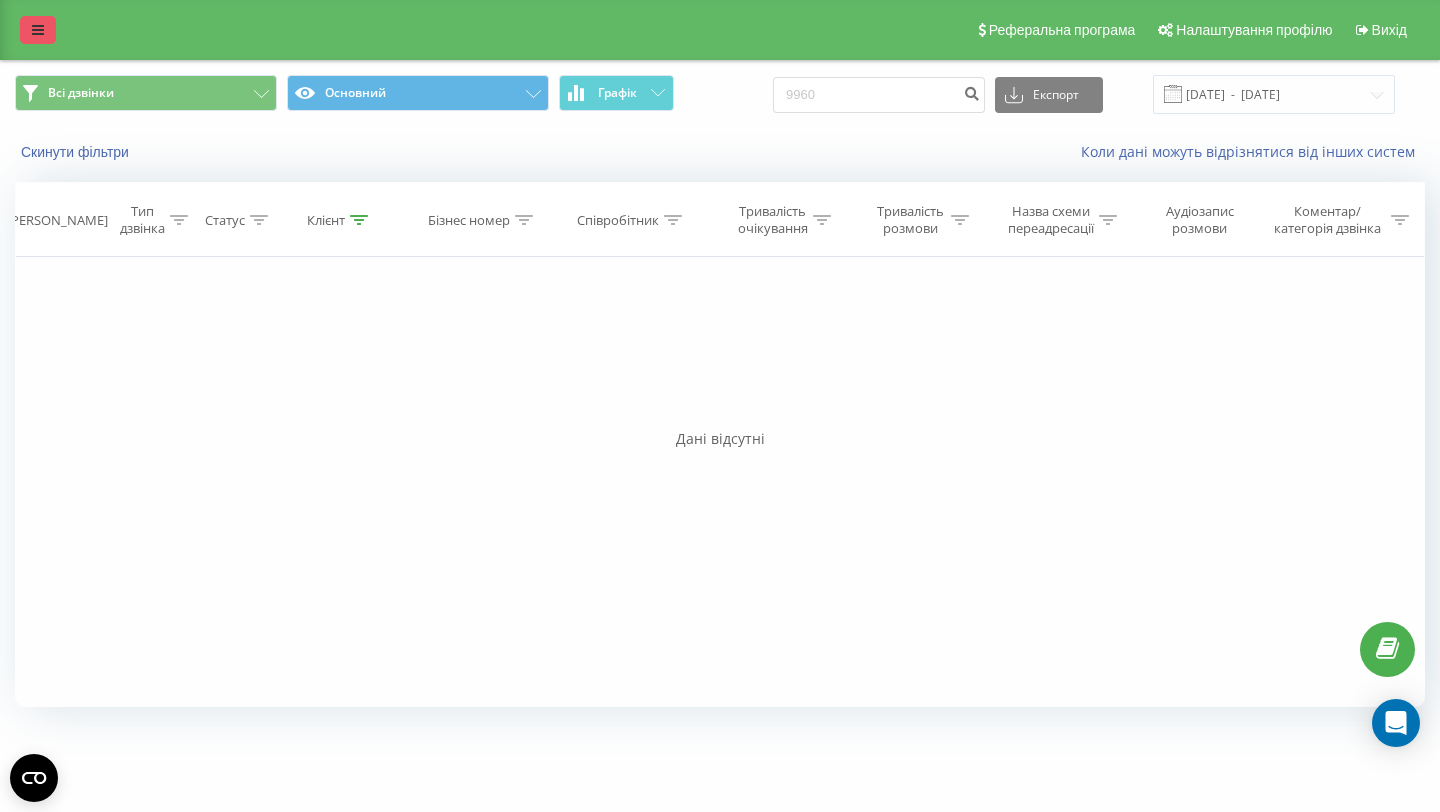 click at bounding box center (38, 30) 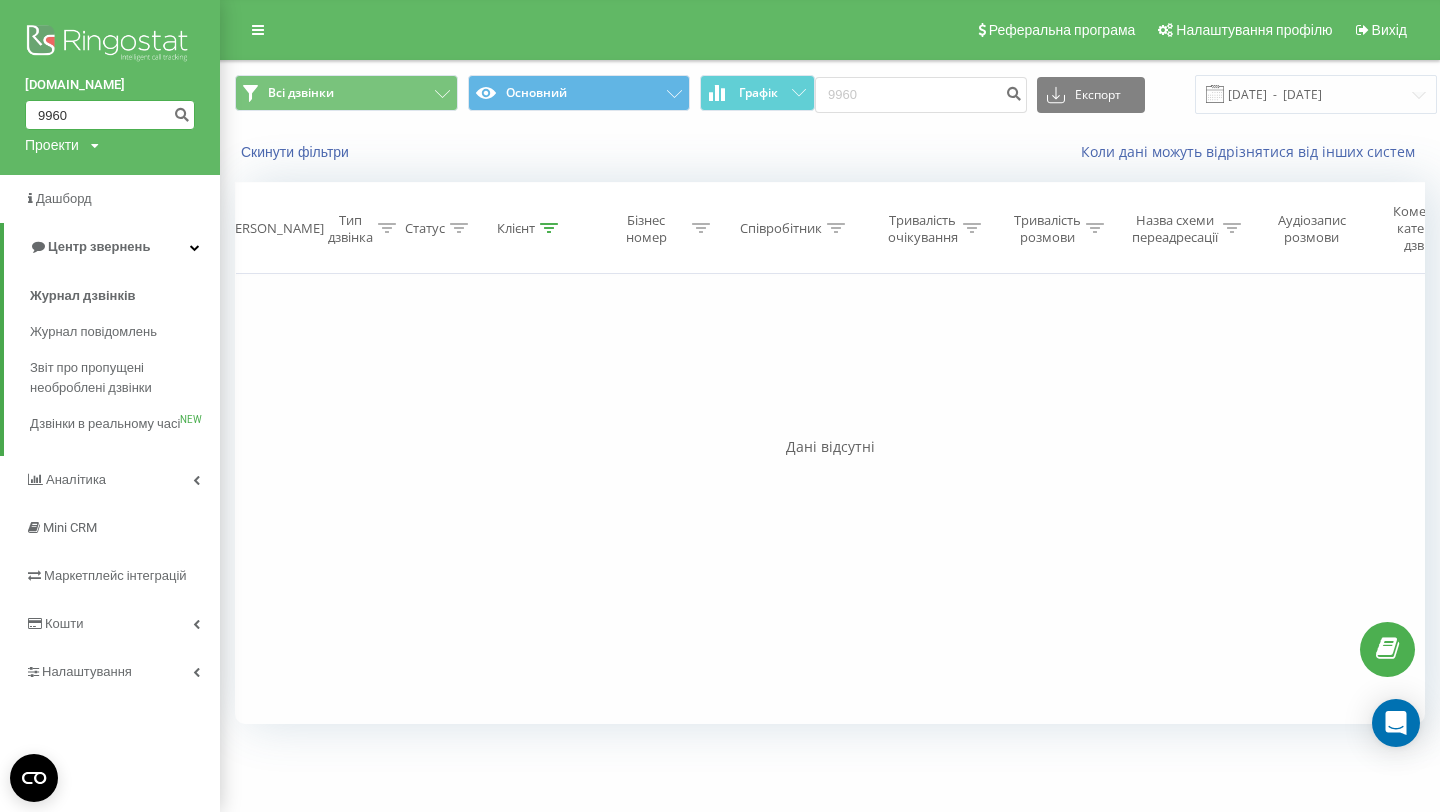 click on "9960" at bounding box center (110, 115) 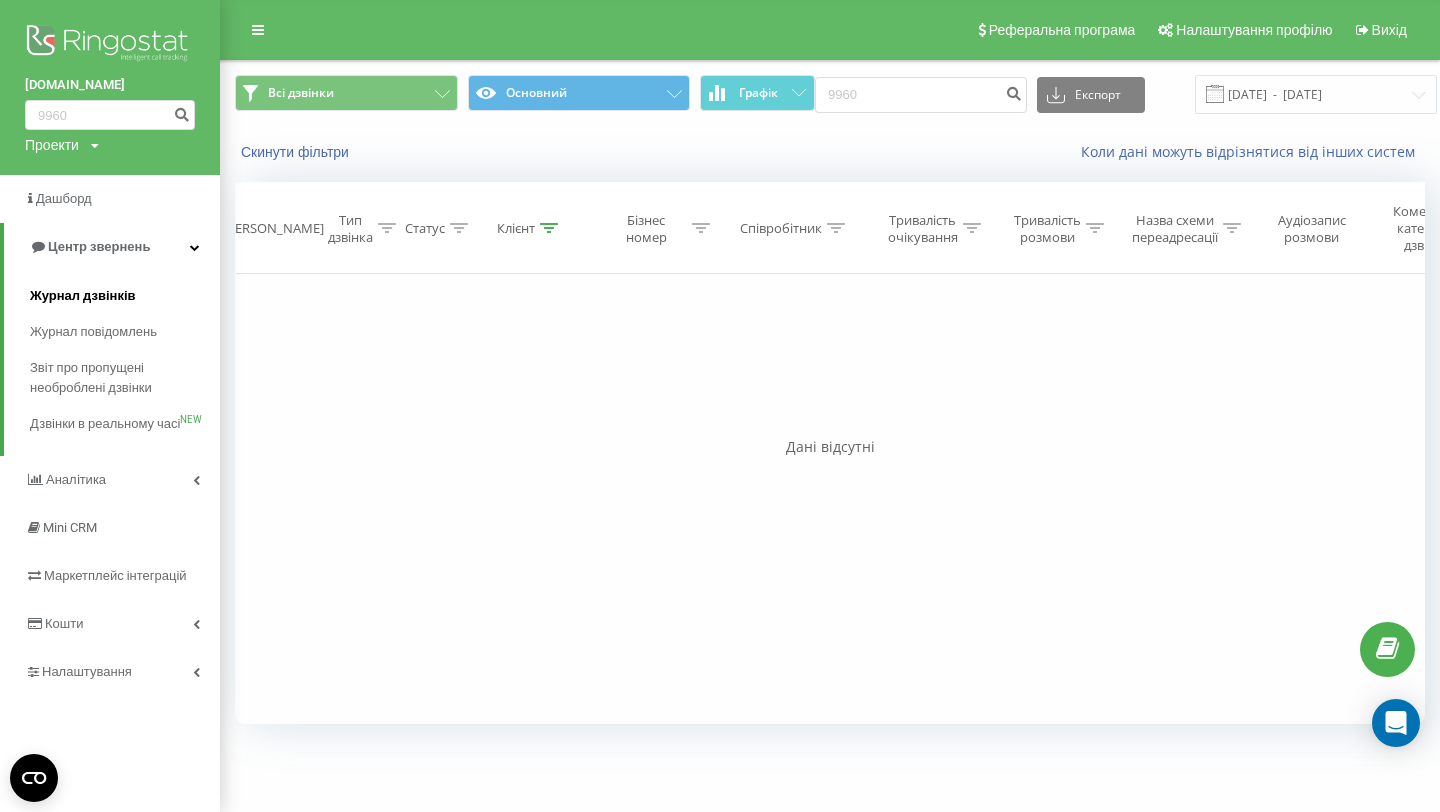click on "Журнал дзвінків" at bounding box center [83, 296] 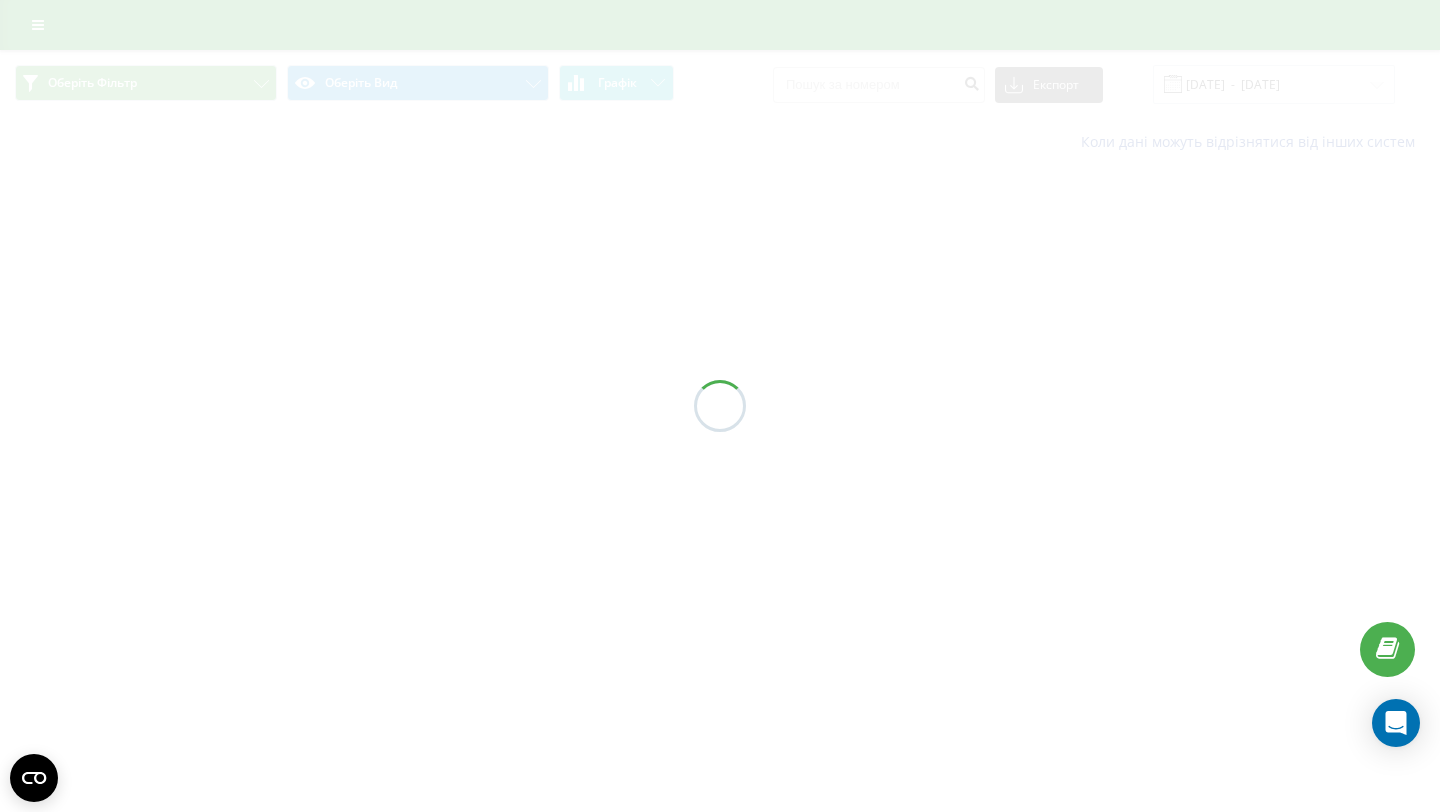 scroll, scrollTop: 0, scrollLeft: 0, axis: both 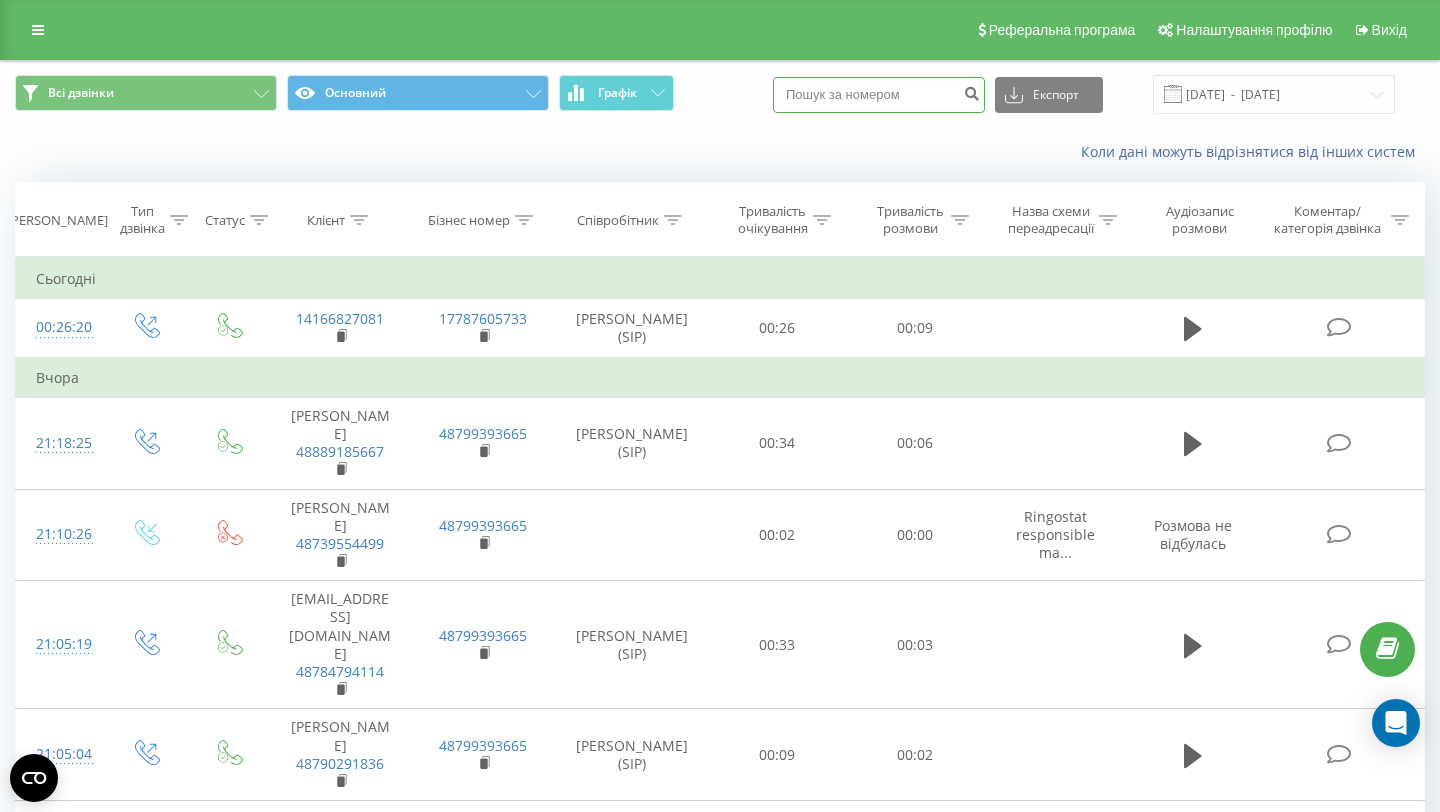 click at bounding box center (879, 95) 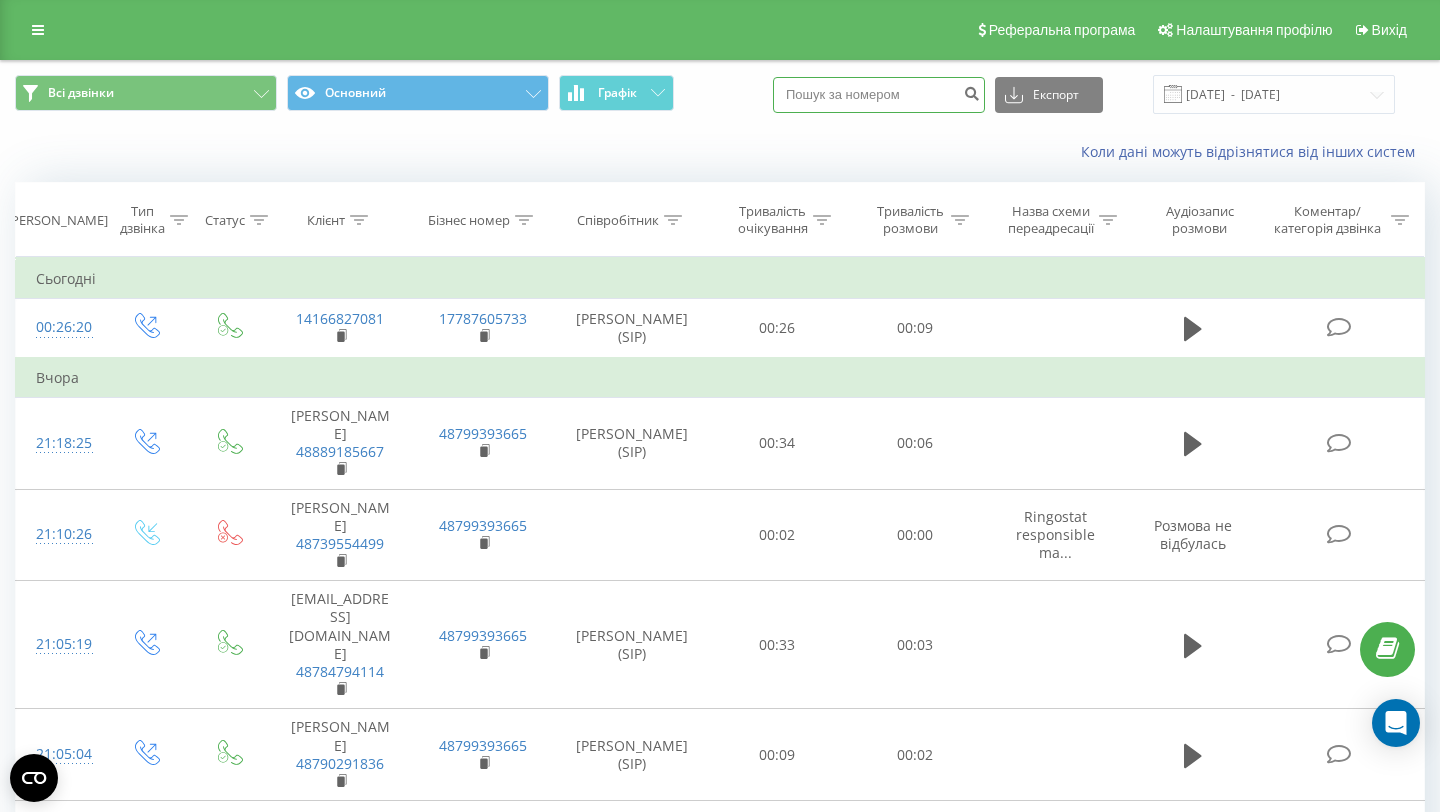 paste on "+48799363838" 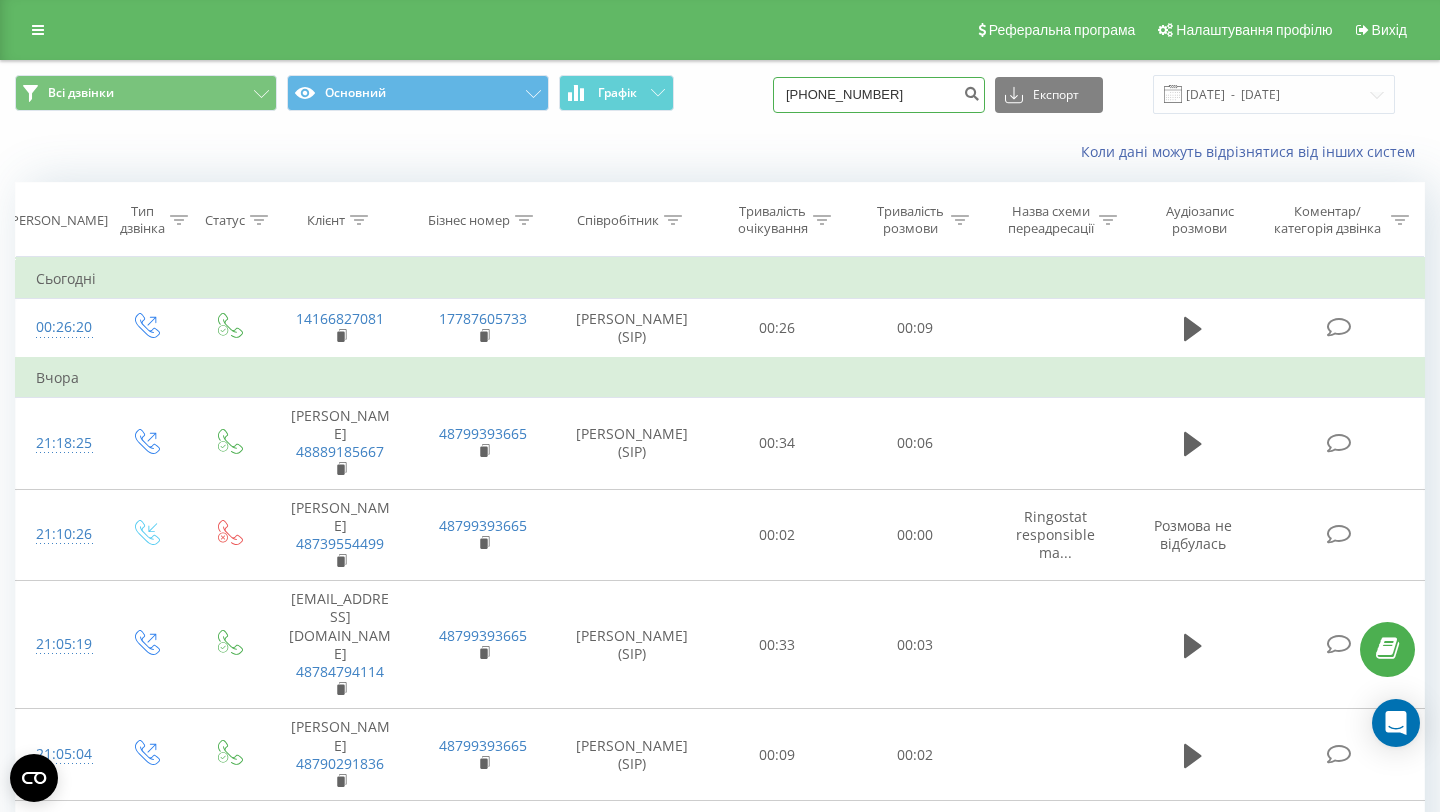 click on "+48799363838" at bounding box center [879, 95] 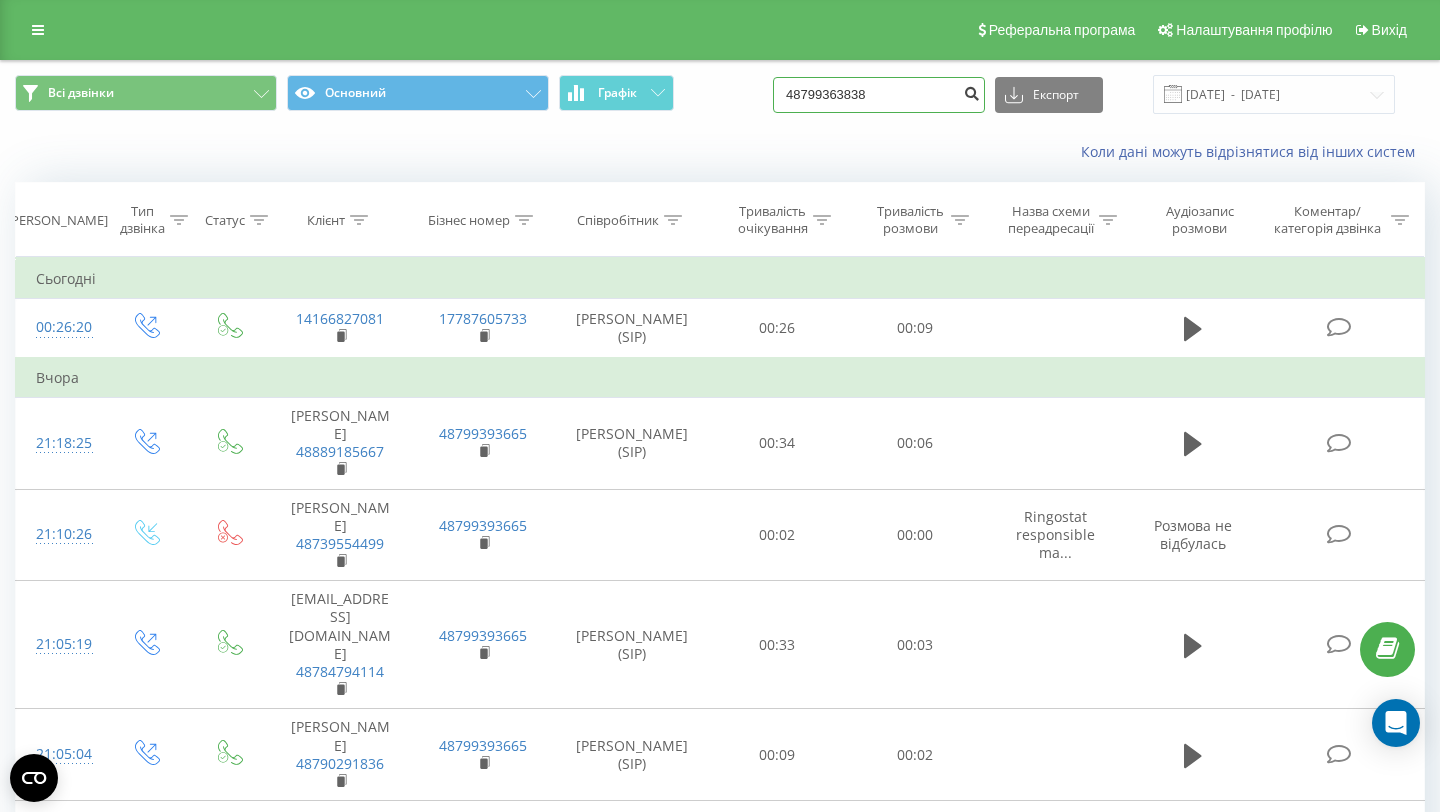 type on "48799363838" 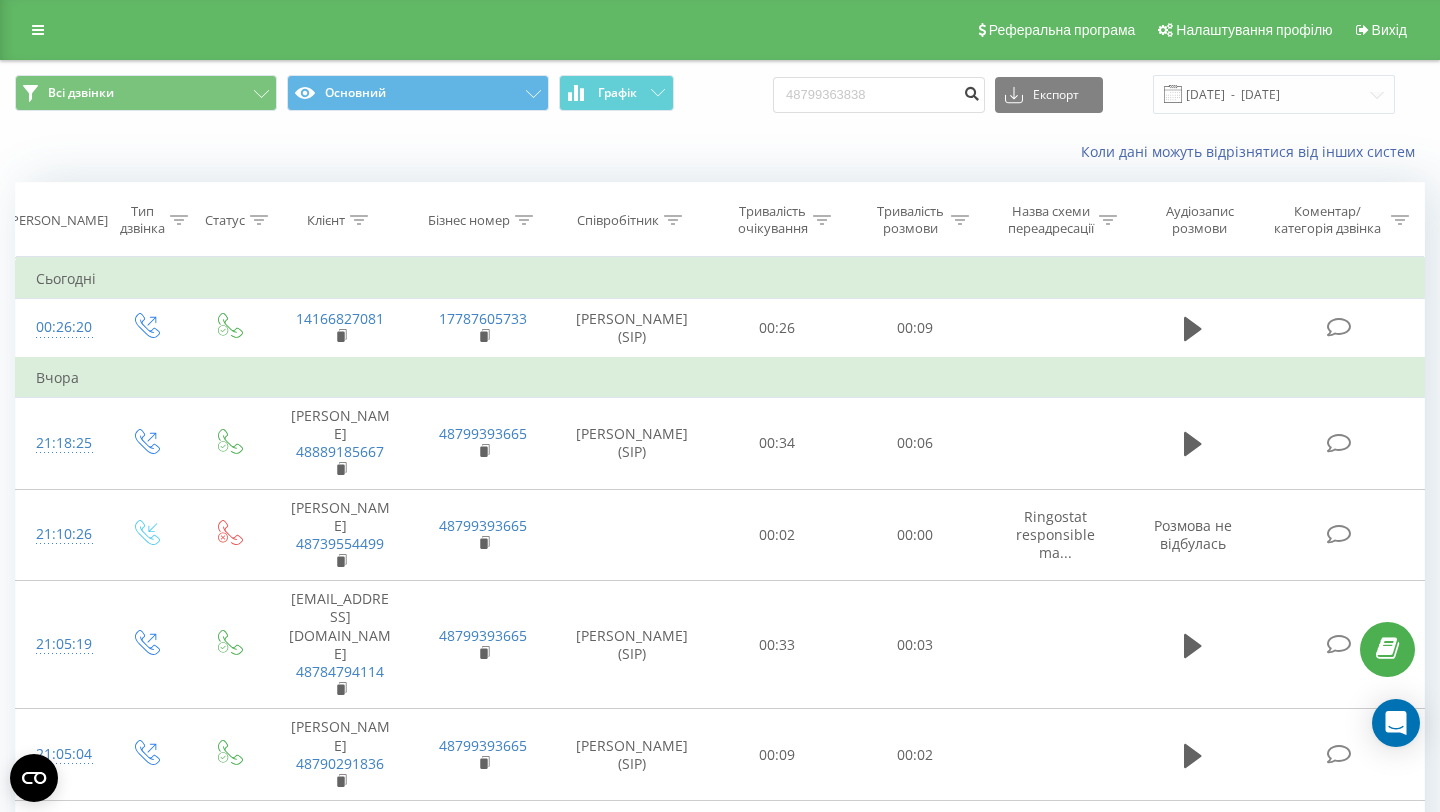 click at bounding box center [971, 91] 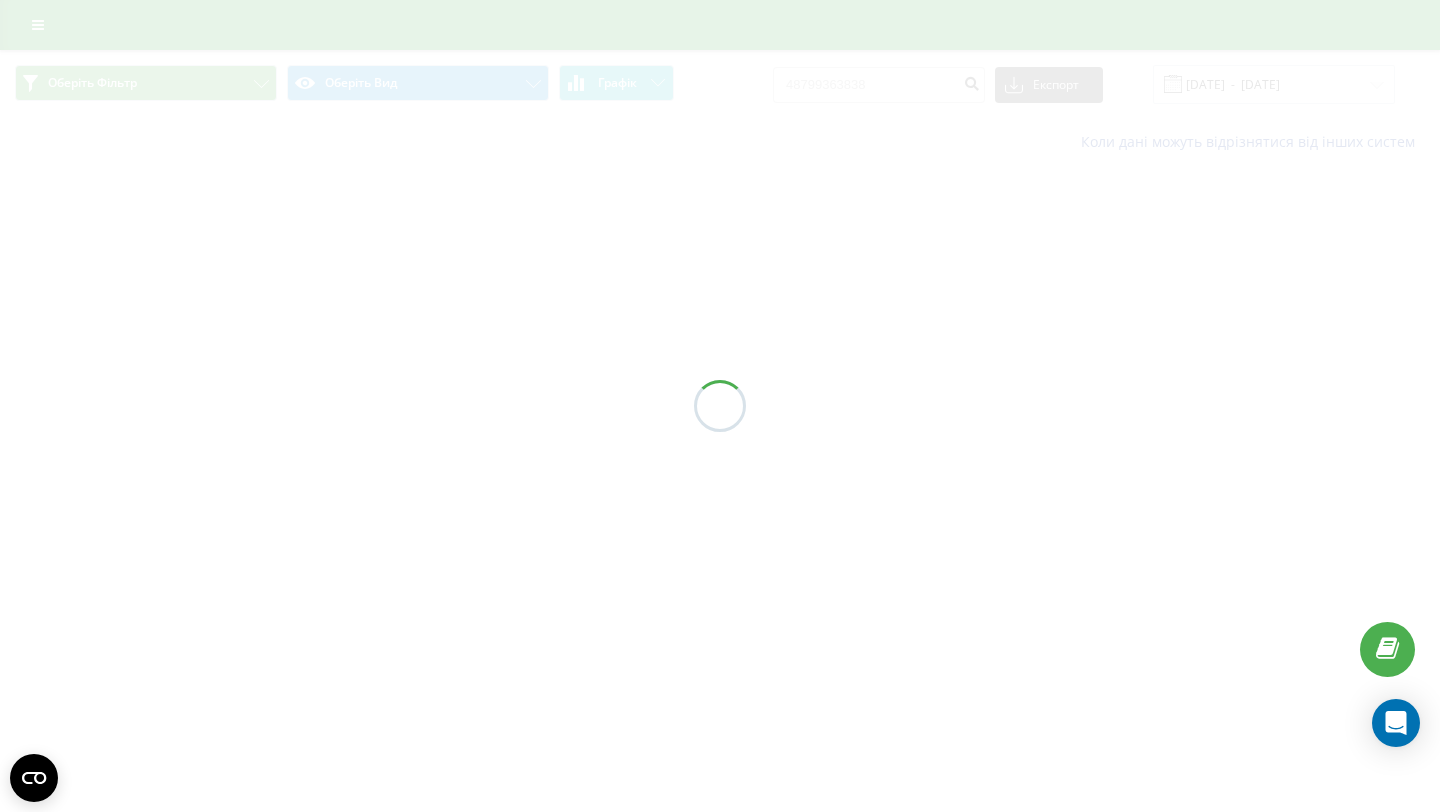 scroll, scrollTop: 0, scrollLeft: 0, axis: both 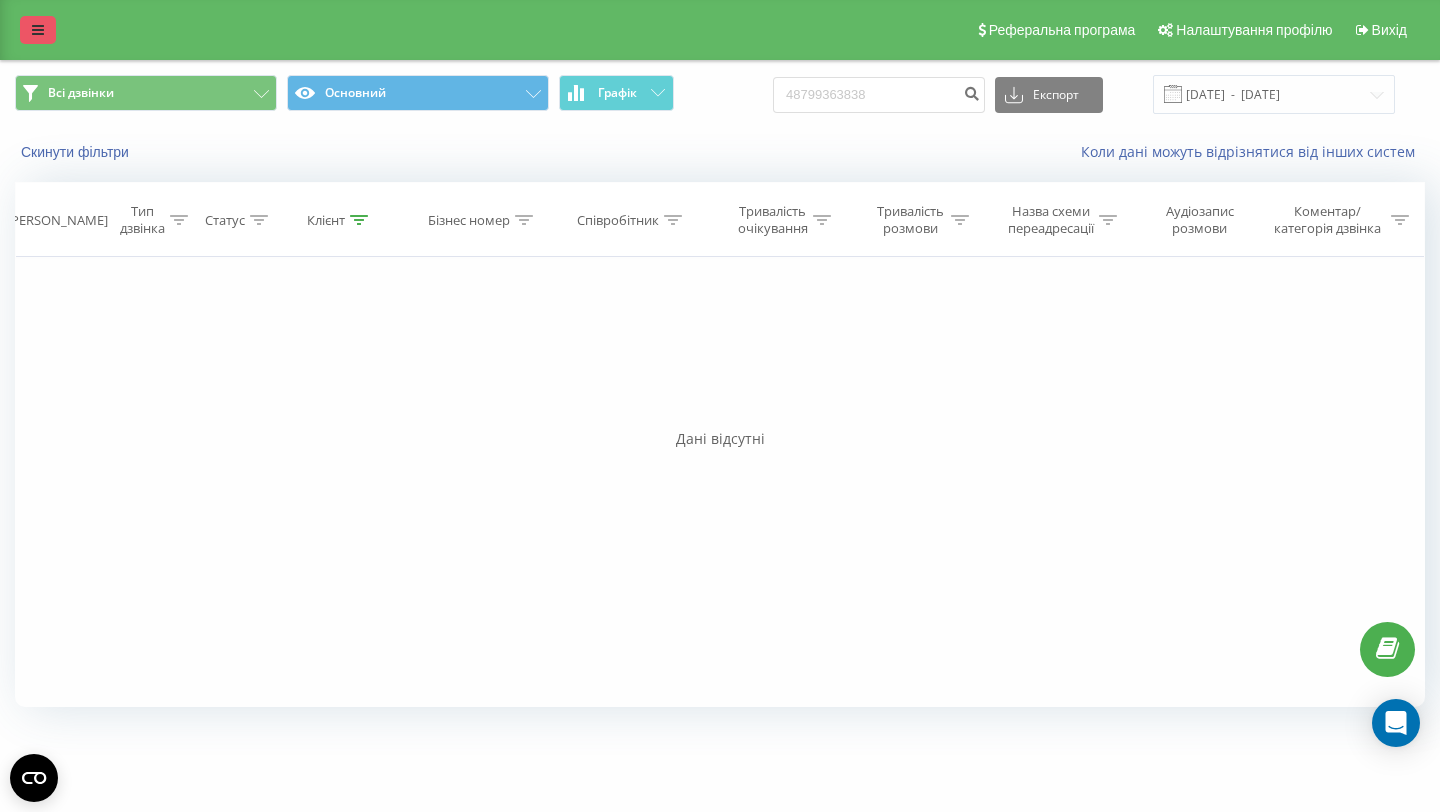 click at bounding box center (38, 30) 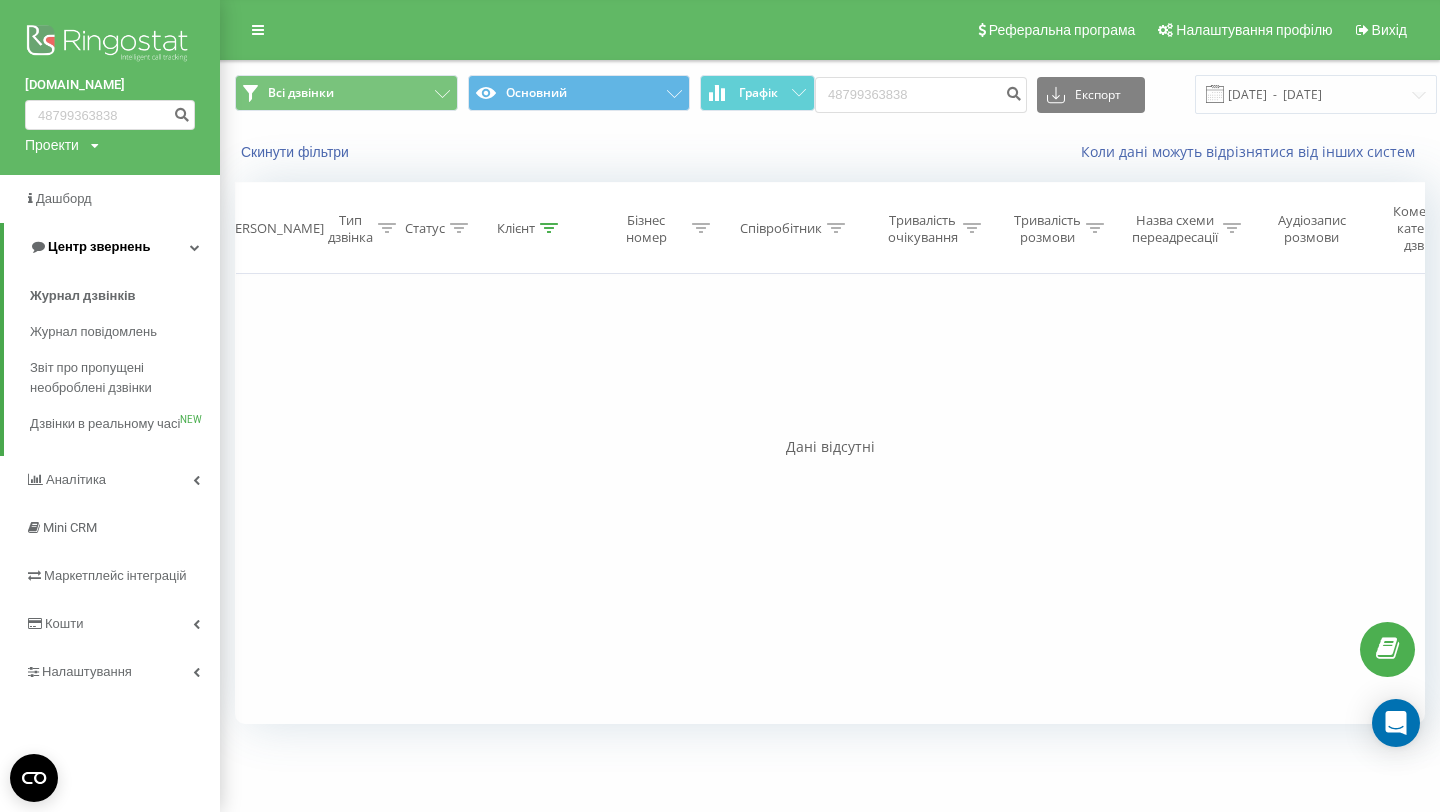 click on "Центр звернень" at bounding box center [112, 247] 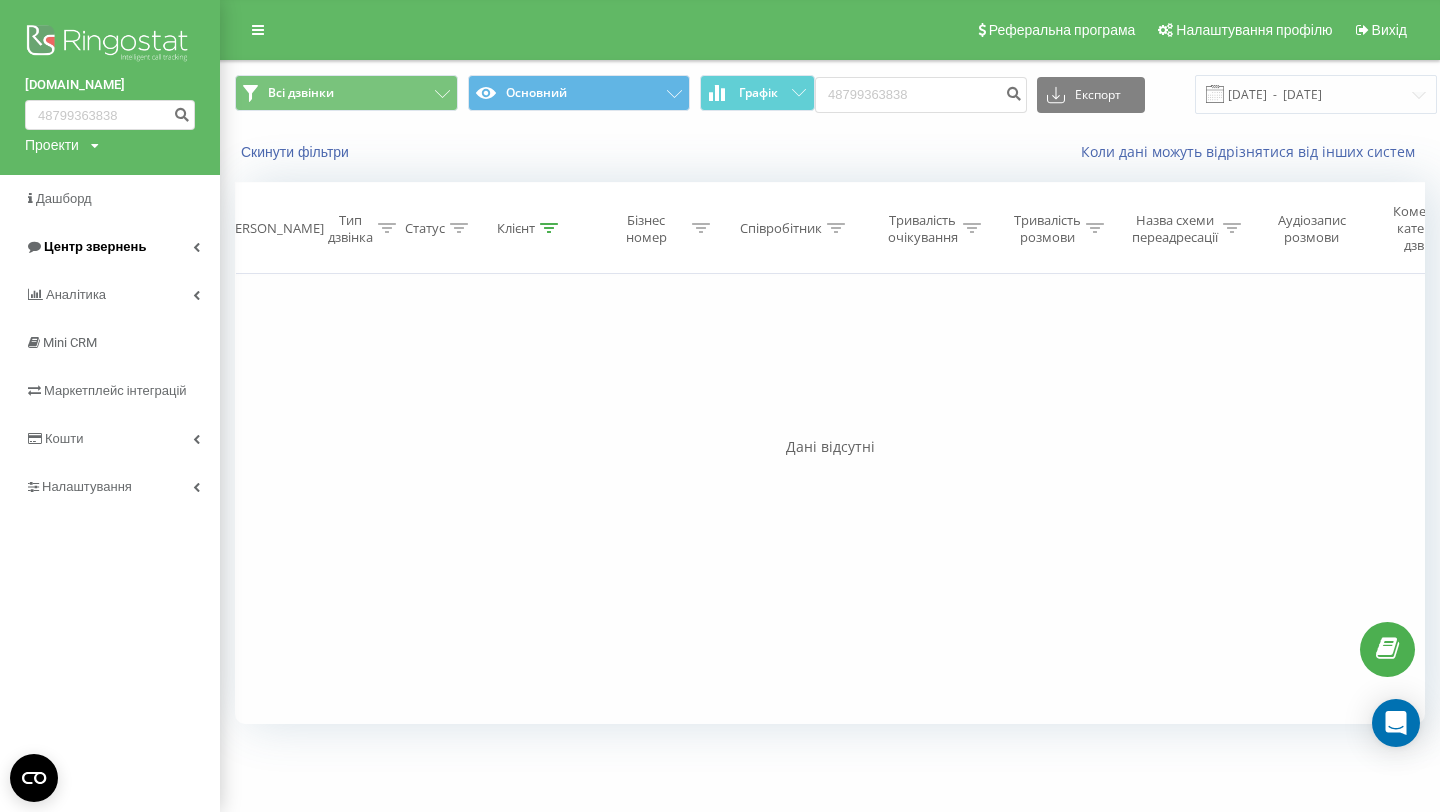 click on "Центр звернень" at bounding box center (95, 246) 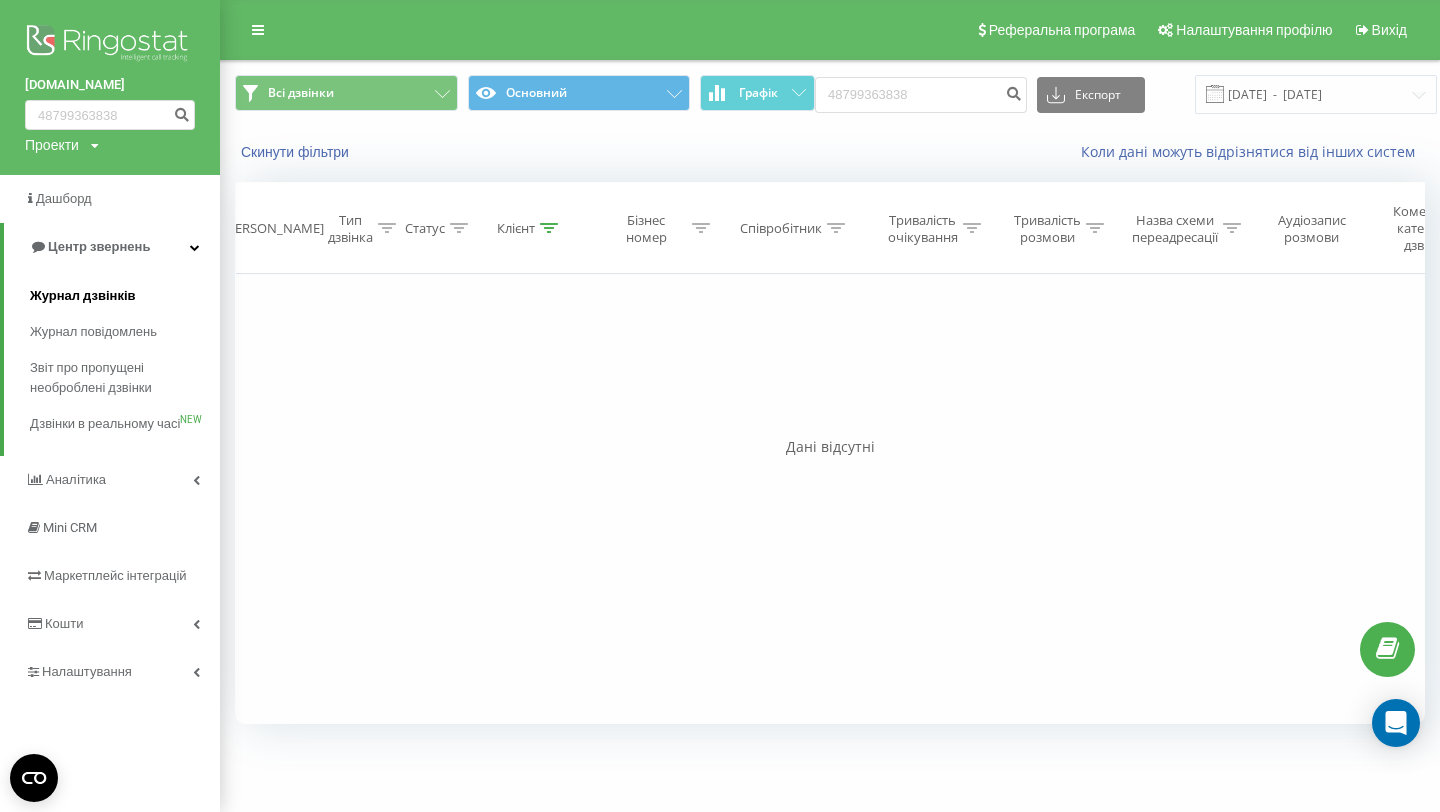 click on "Журнал дзвінків" at bounding box center (83, 296) 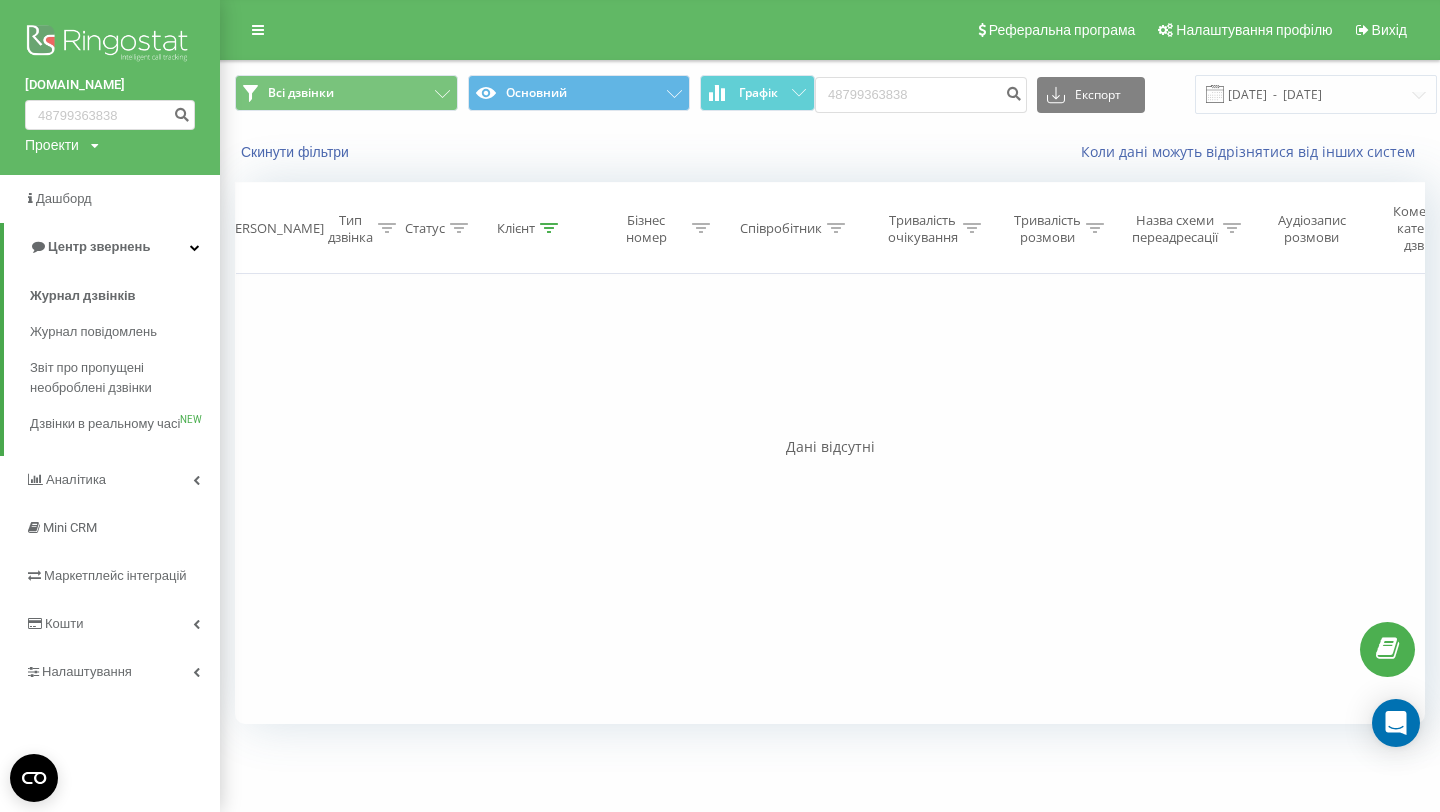 click on "Фільтрувати за умовою Дорівнює Введіть значення Скасувати OK Фільтрувати за умовою Дорівнює Введіть значення Скасувати OK Фільтрувати за умовою Містить Скасувати OK Фільтрувати за умовою Містить Скасувати OK Фільтрувати за умовою Містить Скасувати OK Фільтрувати за умовою Дорівнює Скасувати OK Фільтрувати за умовою Дорівнює Скасувати OK Фільтрувати за умовою Містить Скасувати OK Фільтрувати за умовою Дорівнює Введіть значення Скасувати OK" at bounding box center [830, 499] 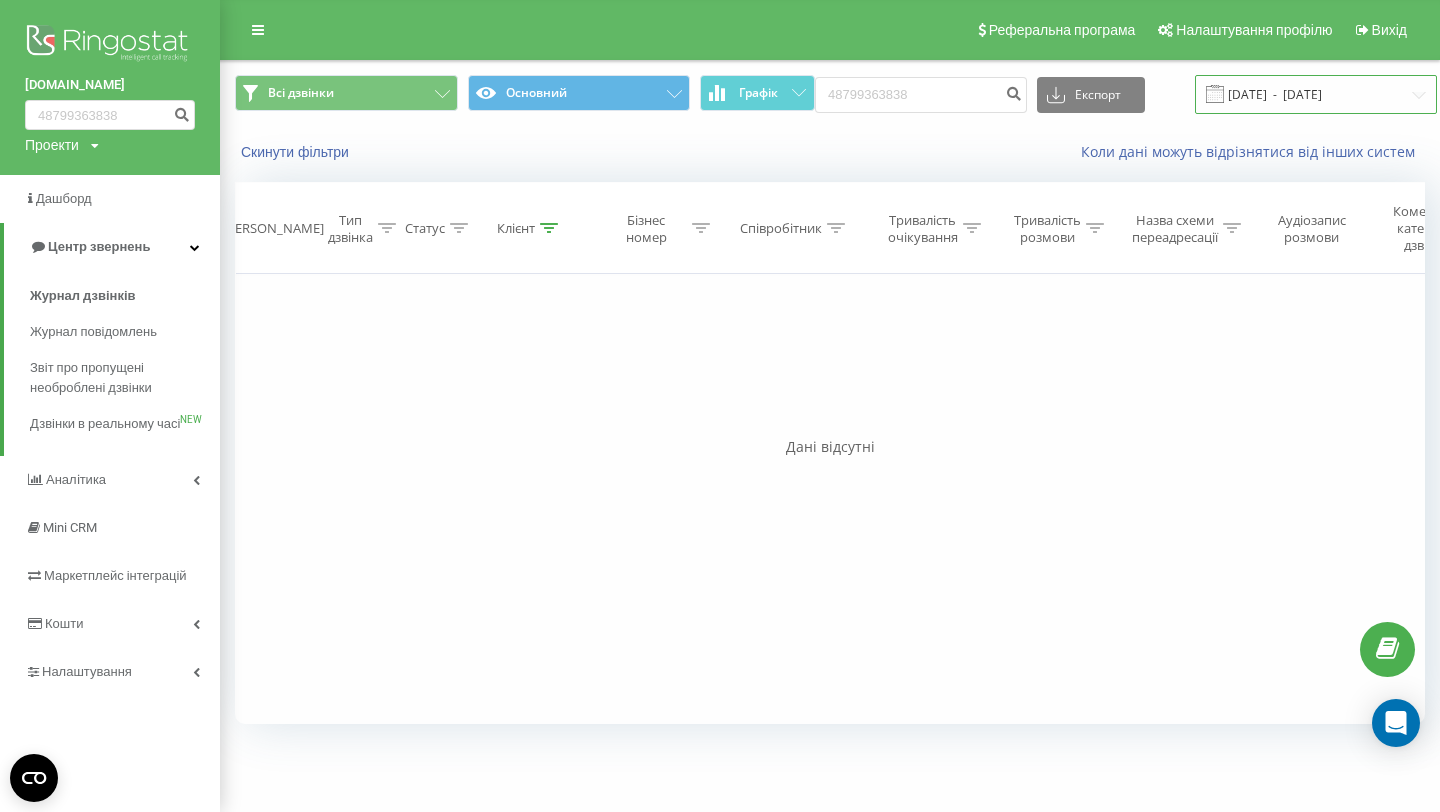 click on "11.04.2025  -  11.07.2025" at bounding box center [1316, 94] 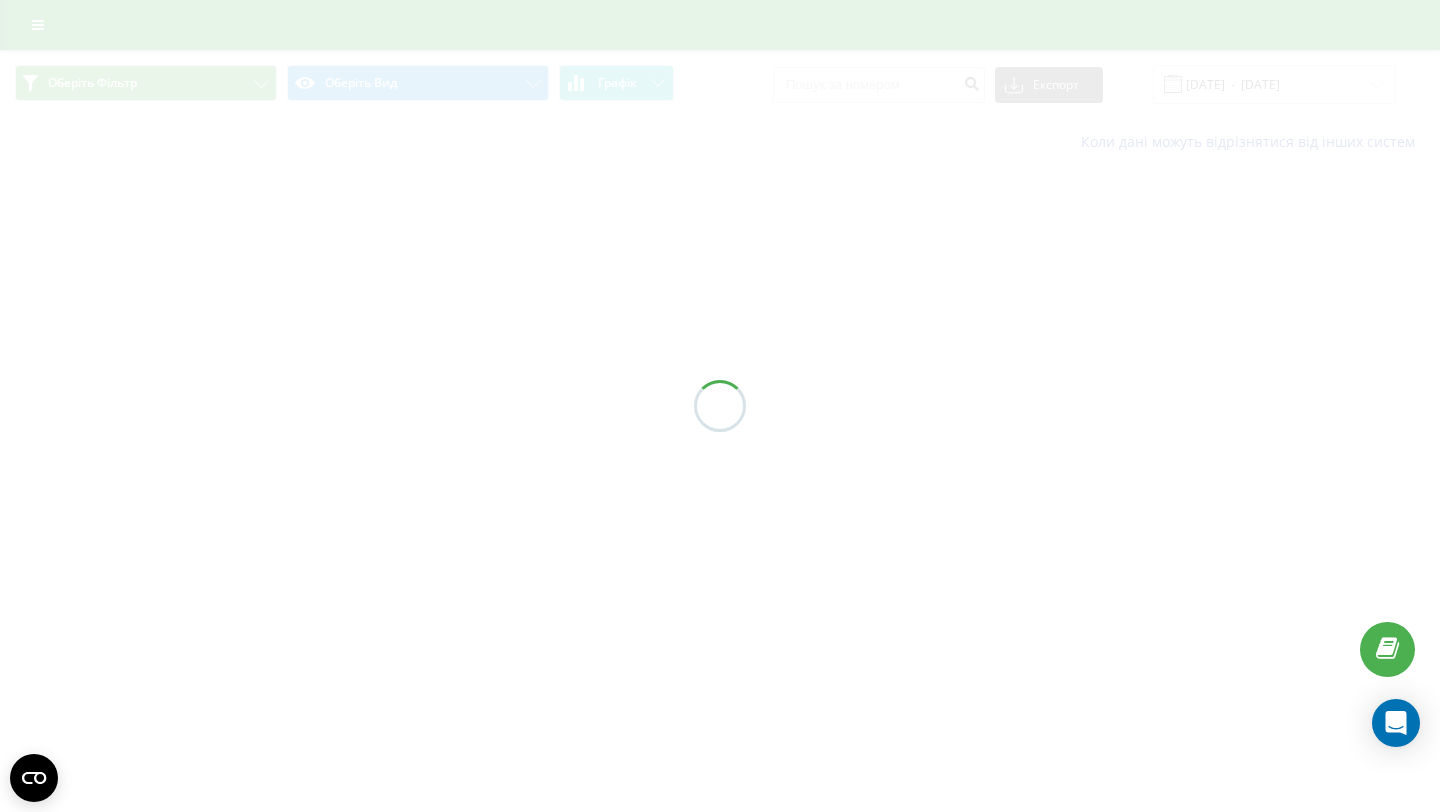 scroll, scrollTop: 0, scrollLeft: 0, axis: both 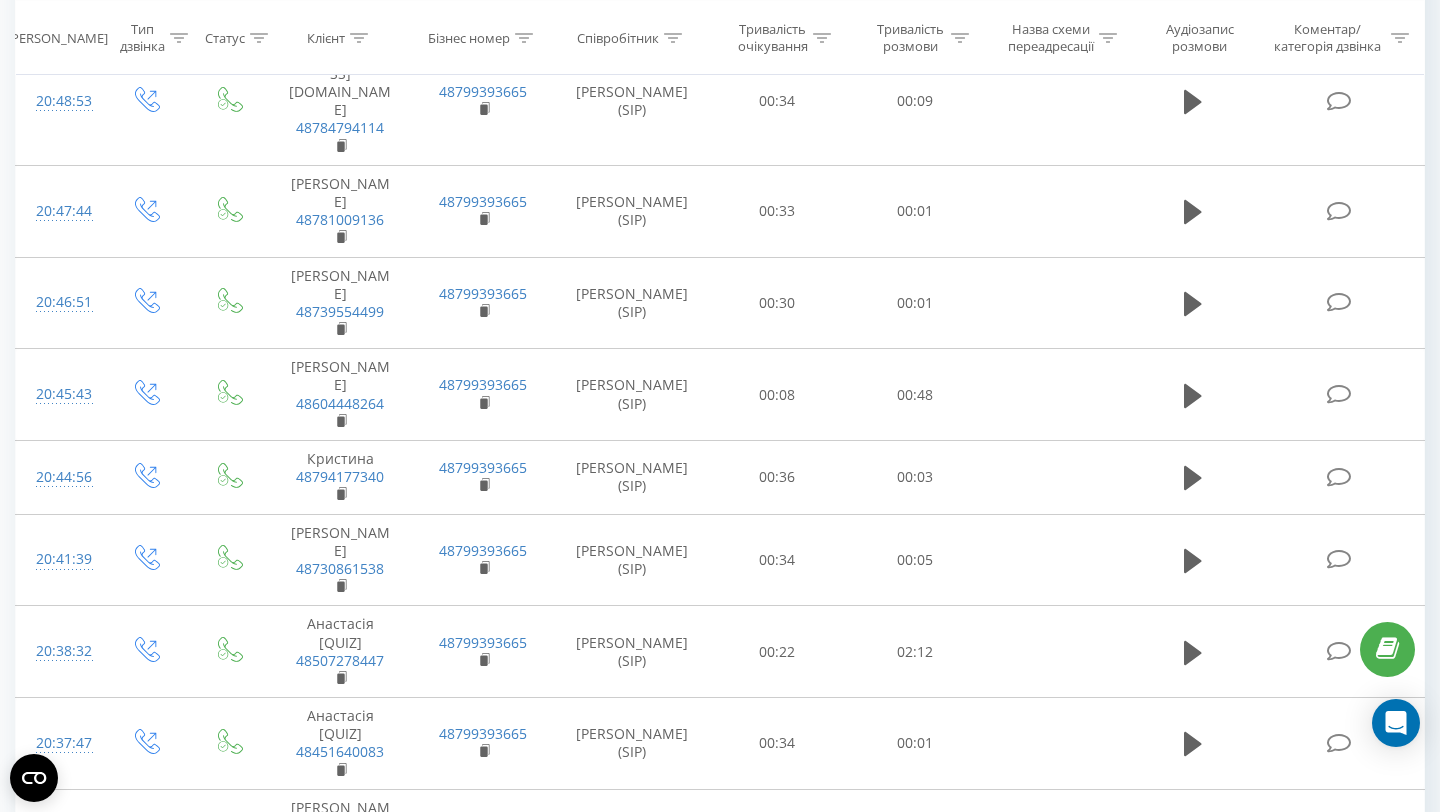 click on "4" at bounding box center [1181, 1018] 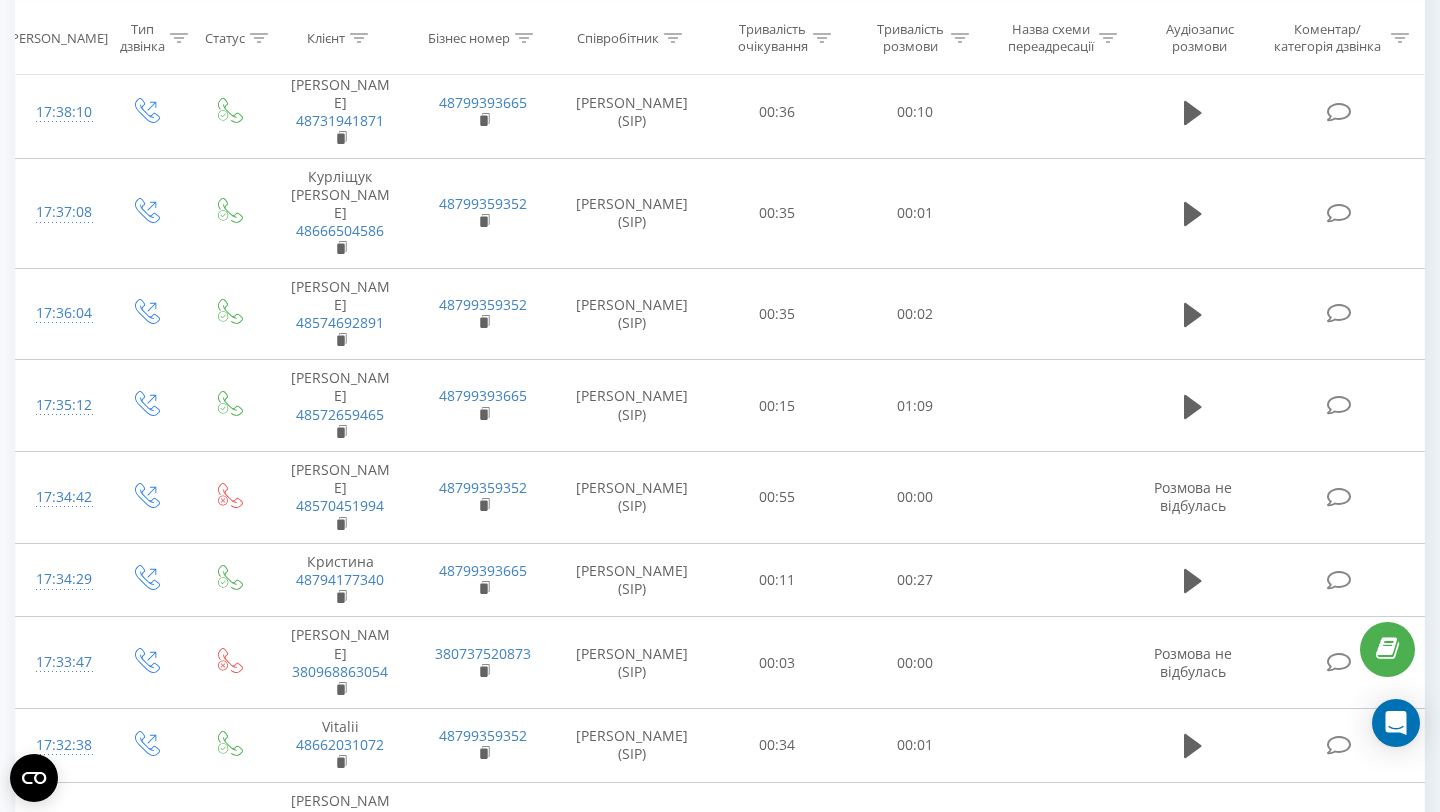 scroll, scrollTop: 1568, scrollLeft: 0, axis: vertical 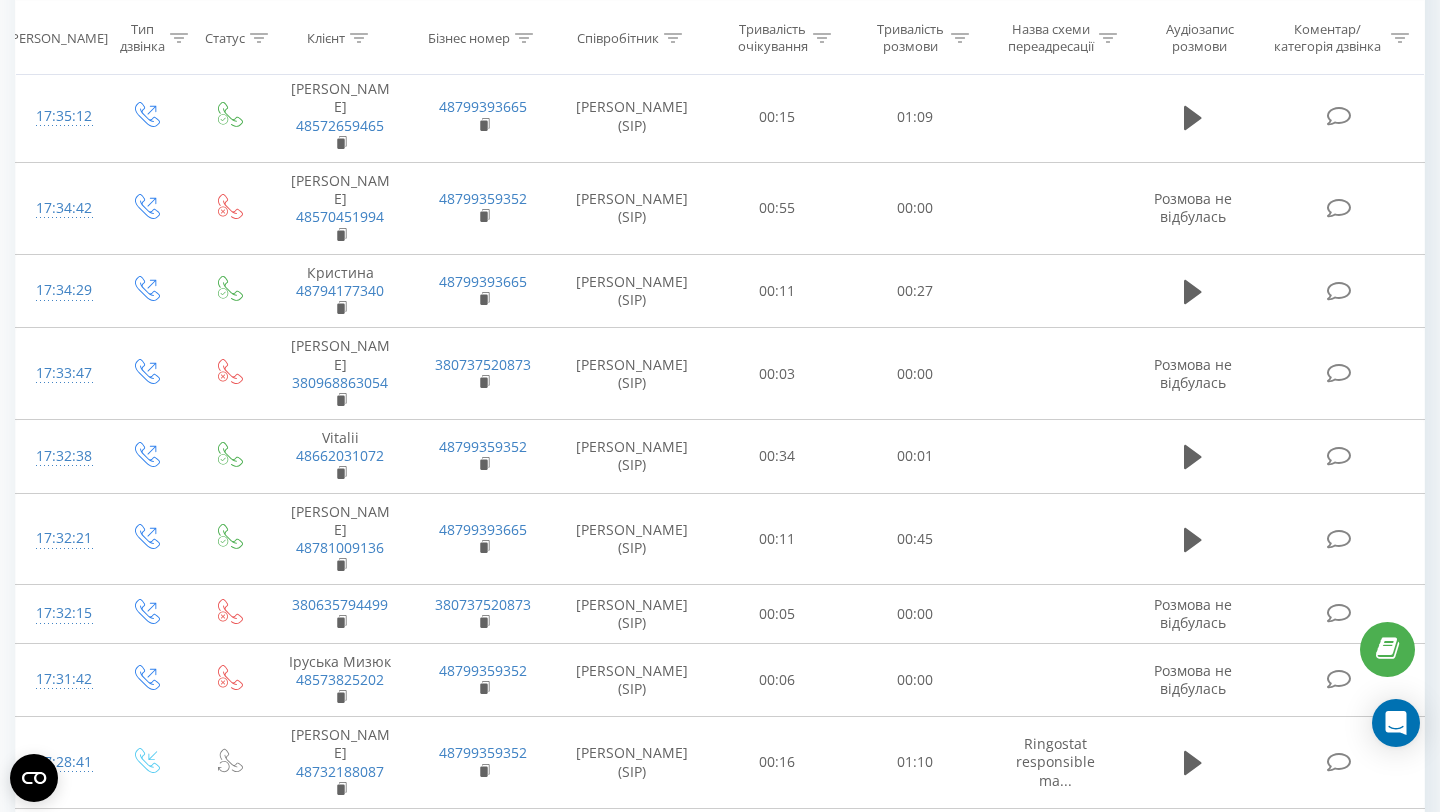 click on "5" at bounding box center (1211, 946) 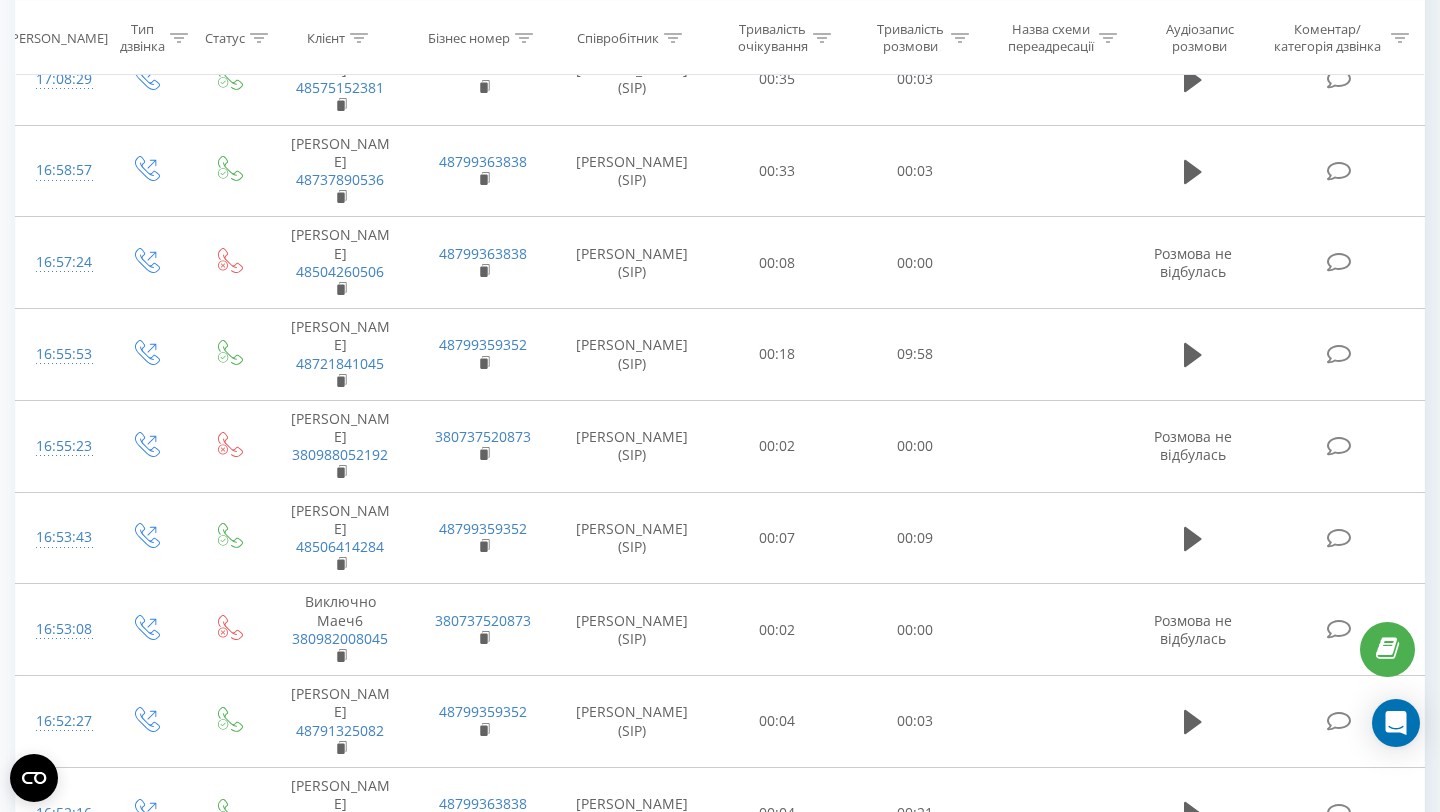 scroll, scrollTop: 1568, scrollLeft: 0, axis: vertical 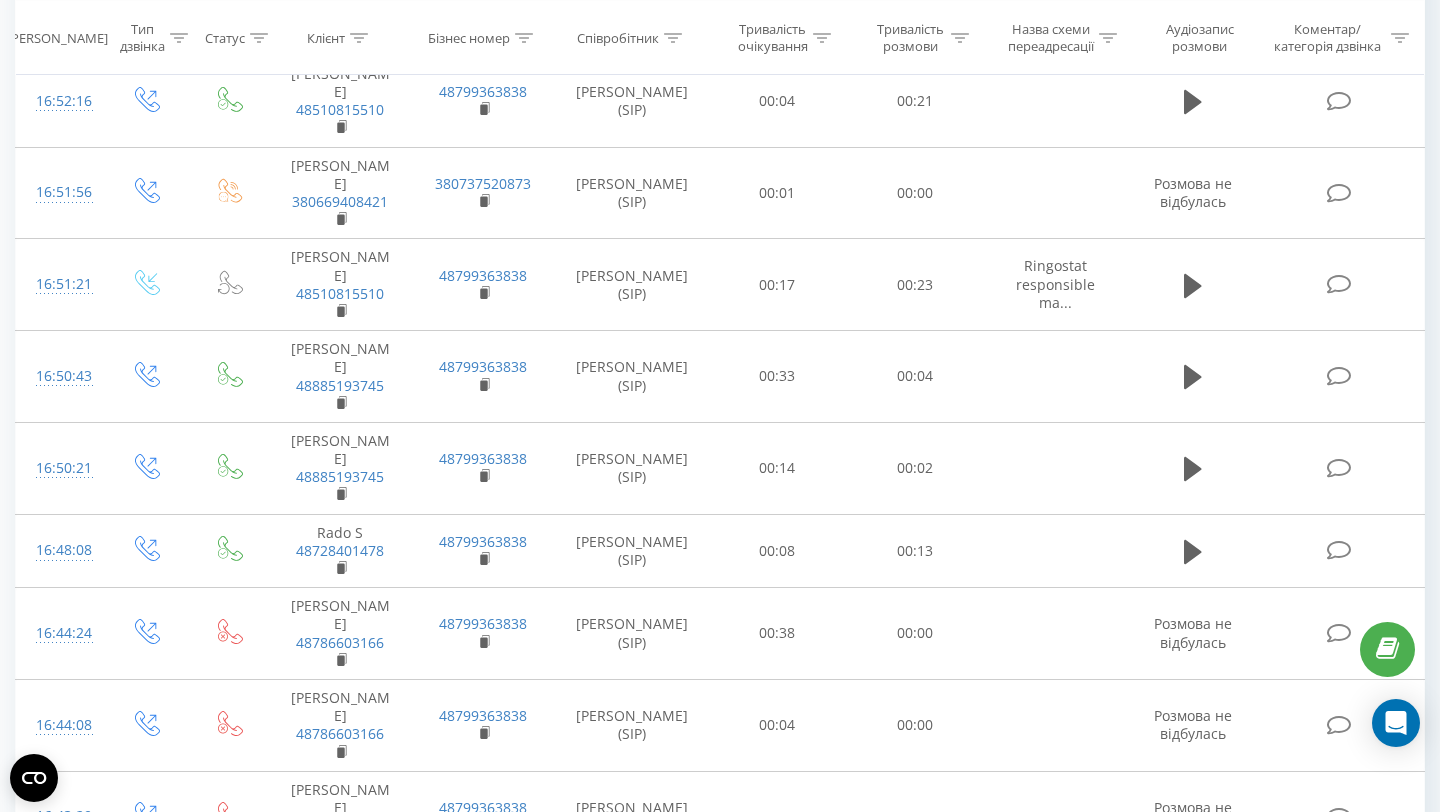 click on "Відображати 25 10 25 50 100 рядків на сторінці" at bounding box center (376, 1000) 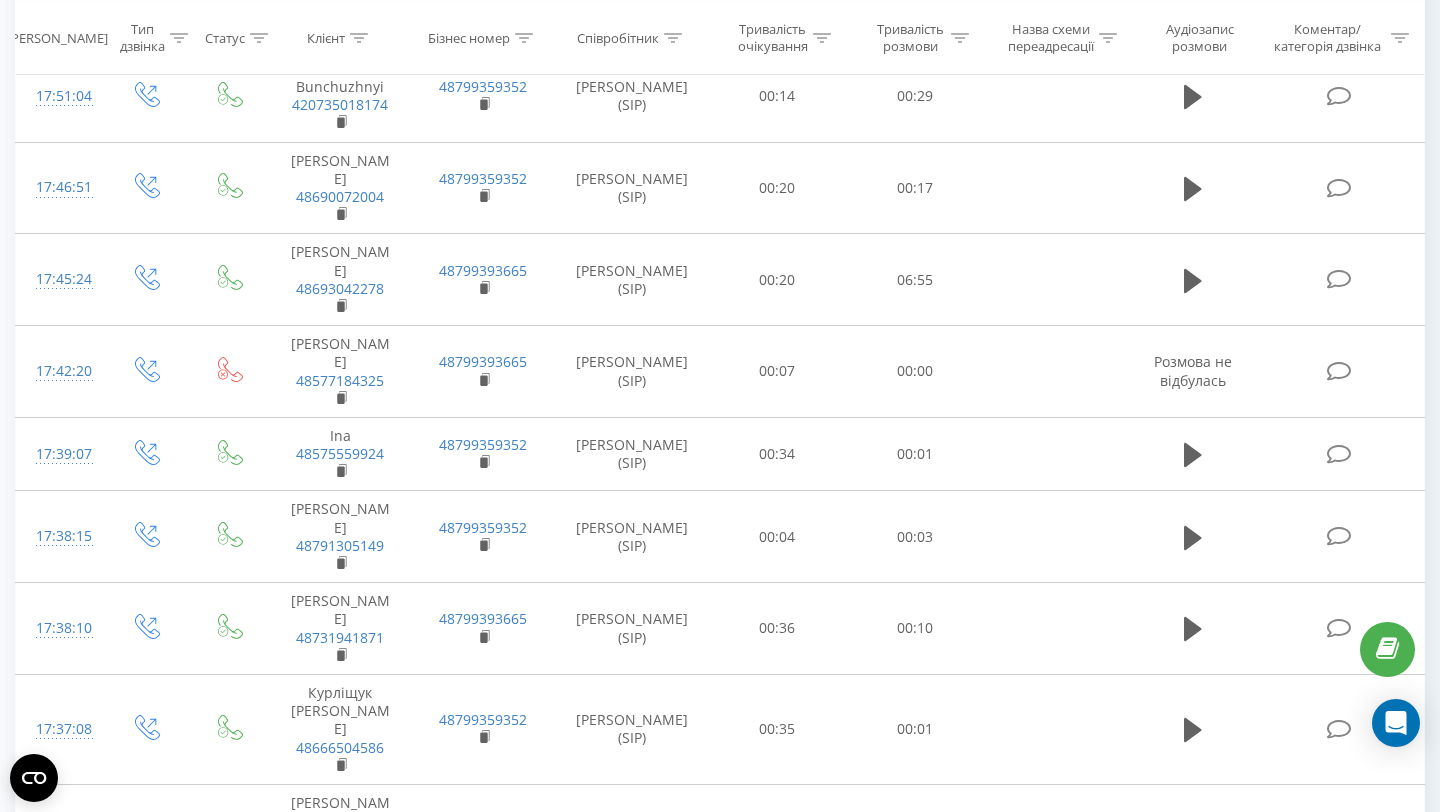 scroll, scrollTop: 7757, scrollLeft: 0, axis: vertical 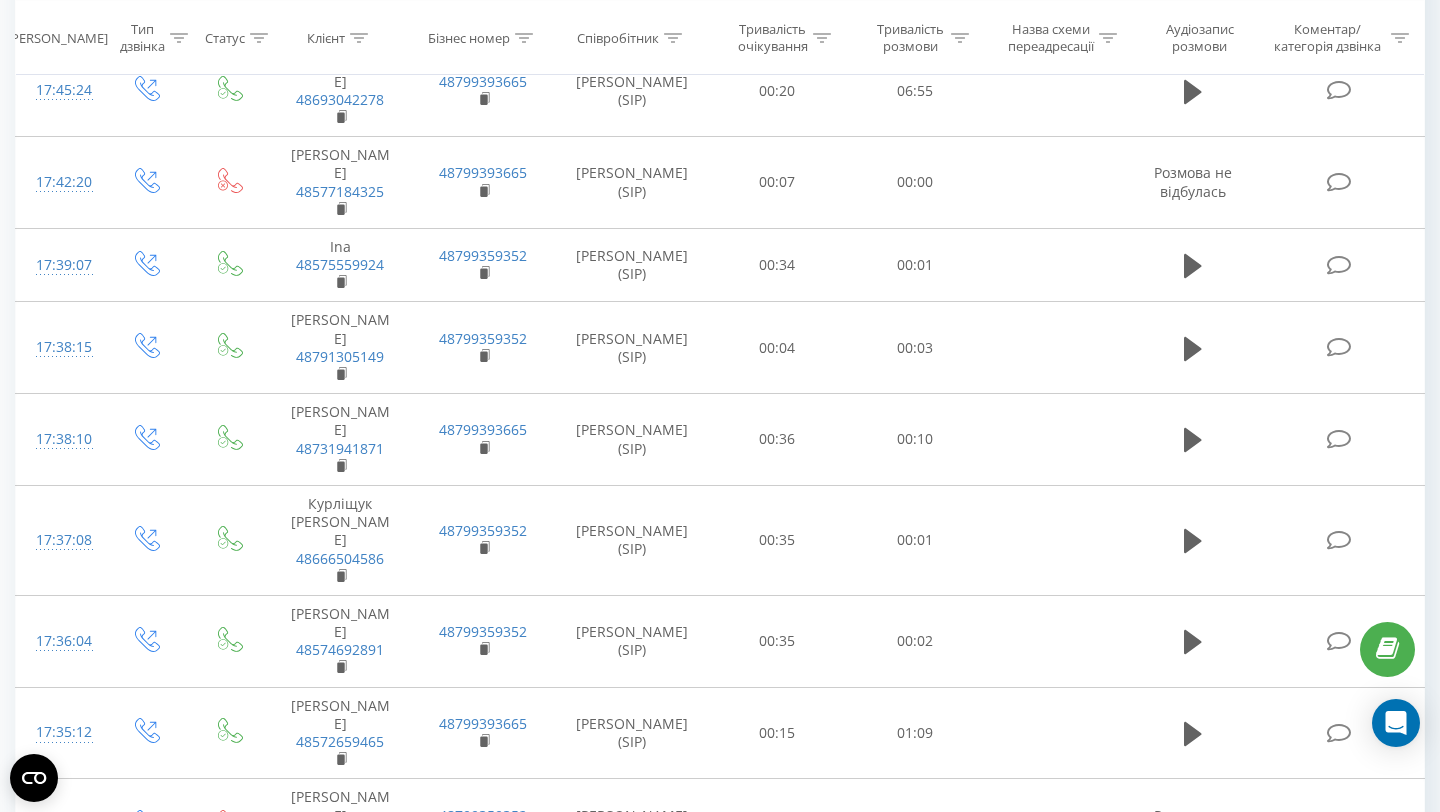 click on "4" at bounding box center (1188, 1562) 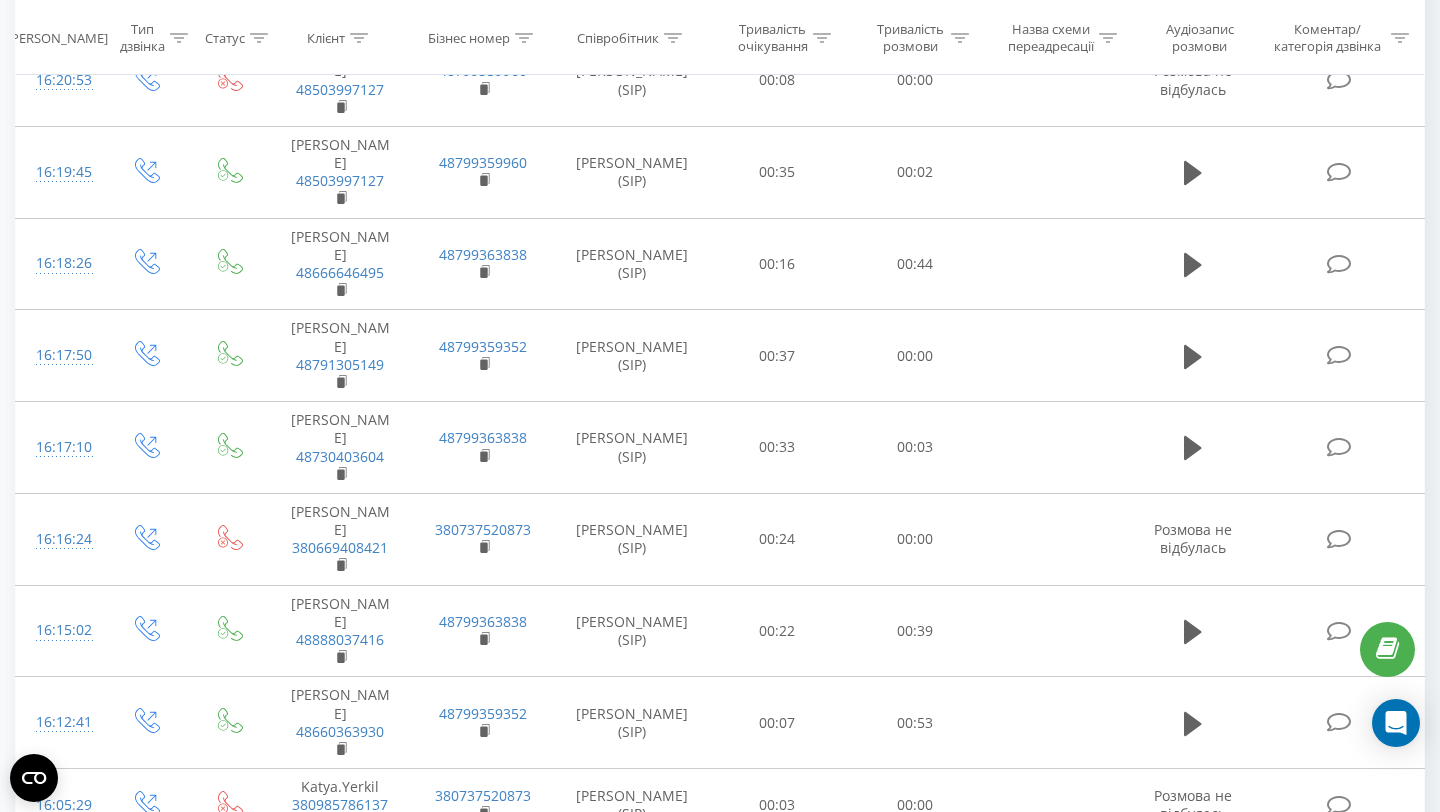 scroll, scrollTop: 7776, scrollLeft: 0, axis: vertical 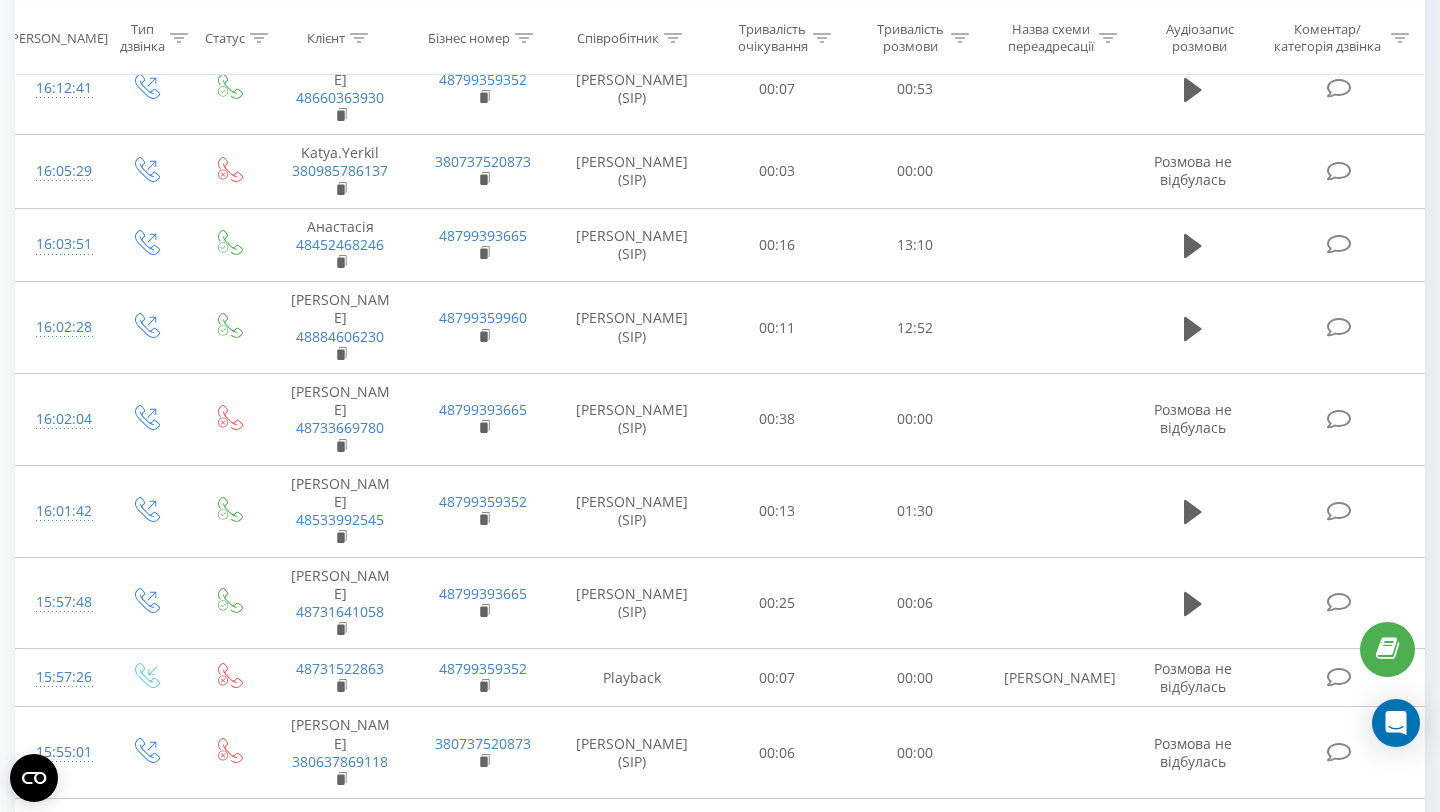 click on "3" at bounding box center (1158, 1361) 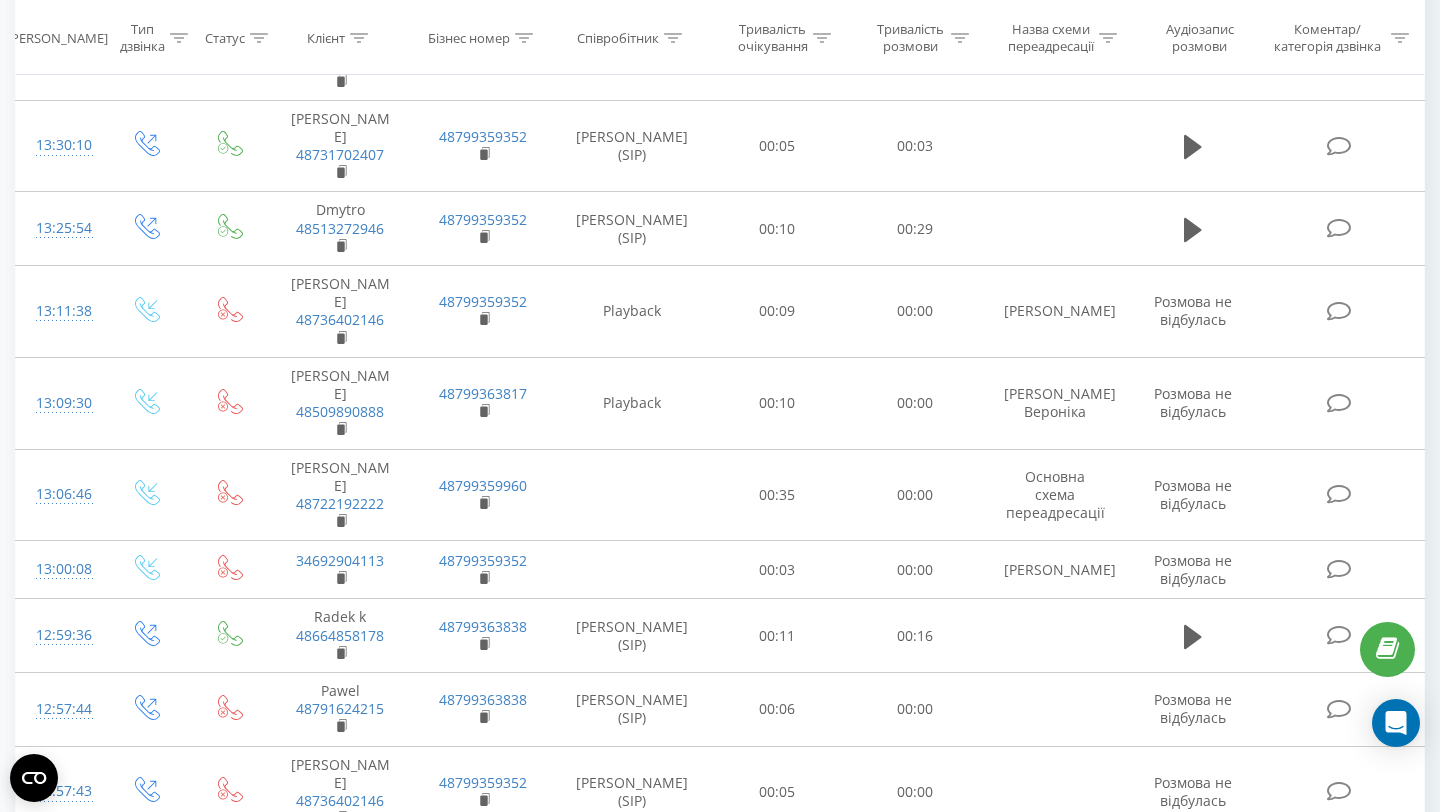 scroll, scrollTop: 2194, scrollLeft: 0, axis: vertical 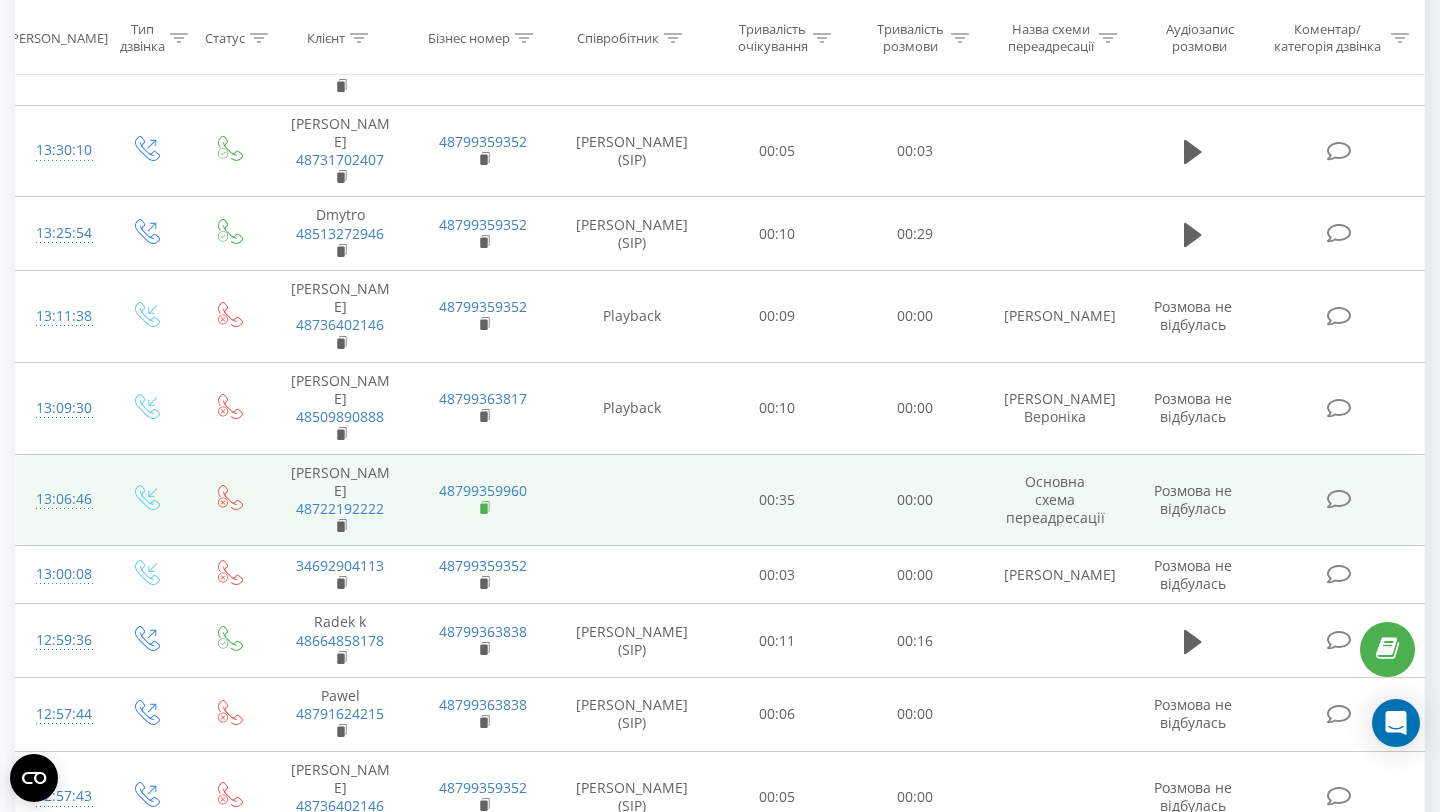 click 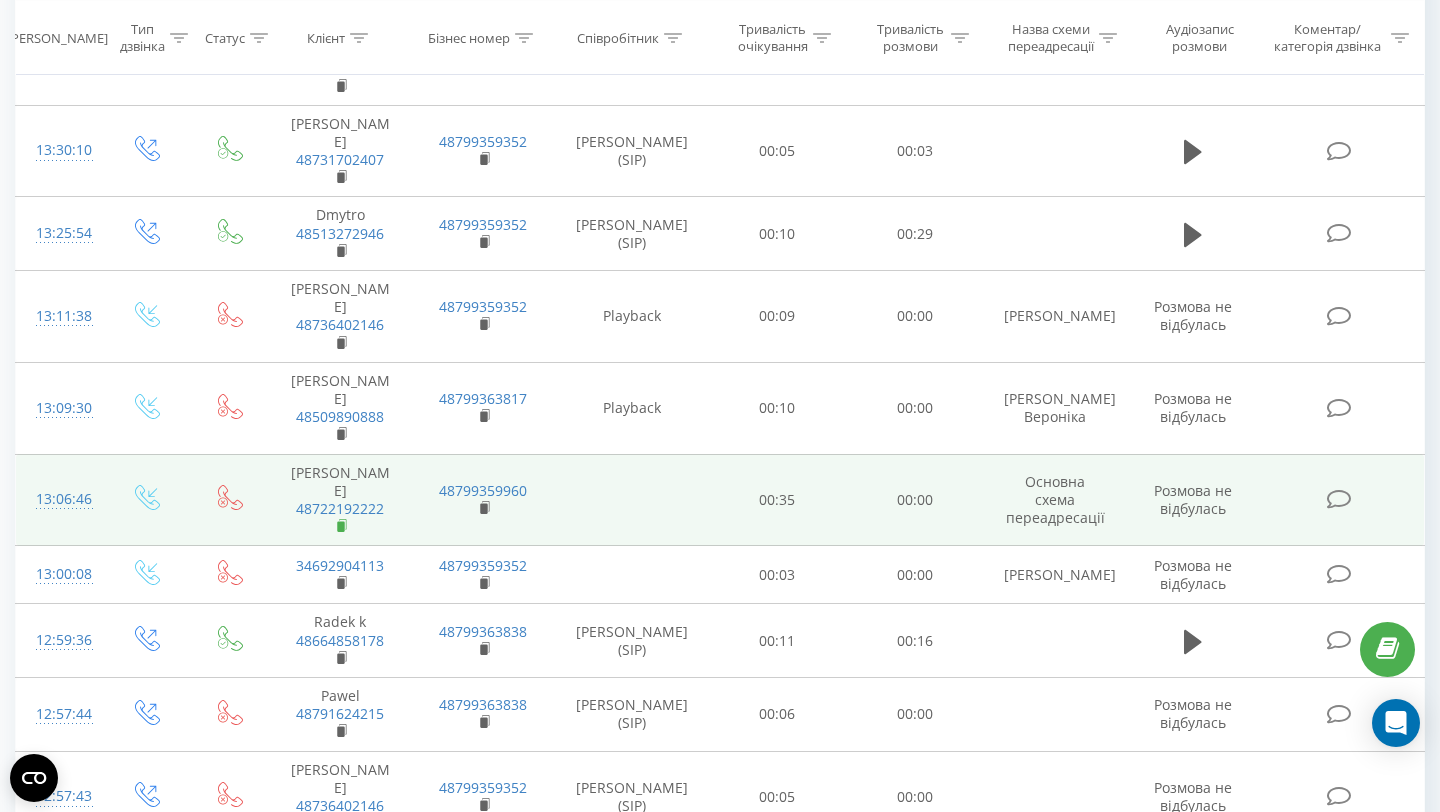 click 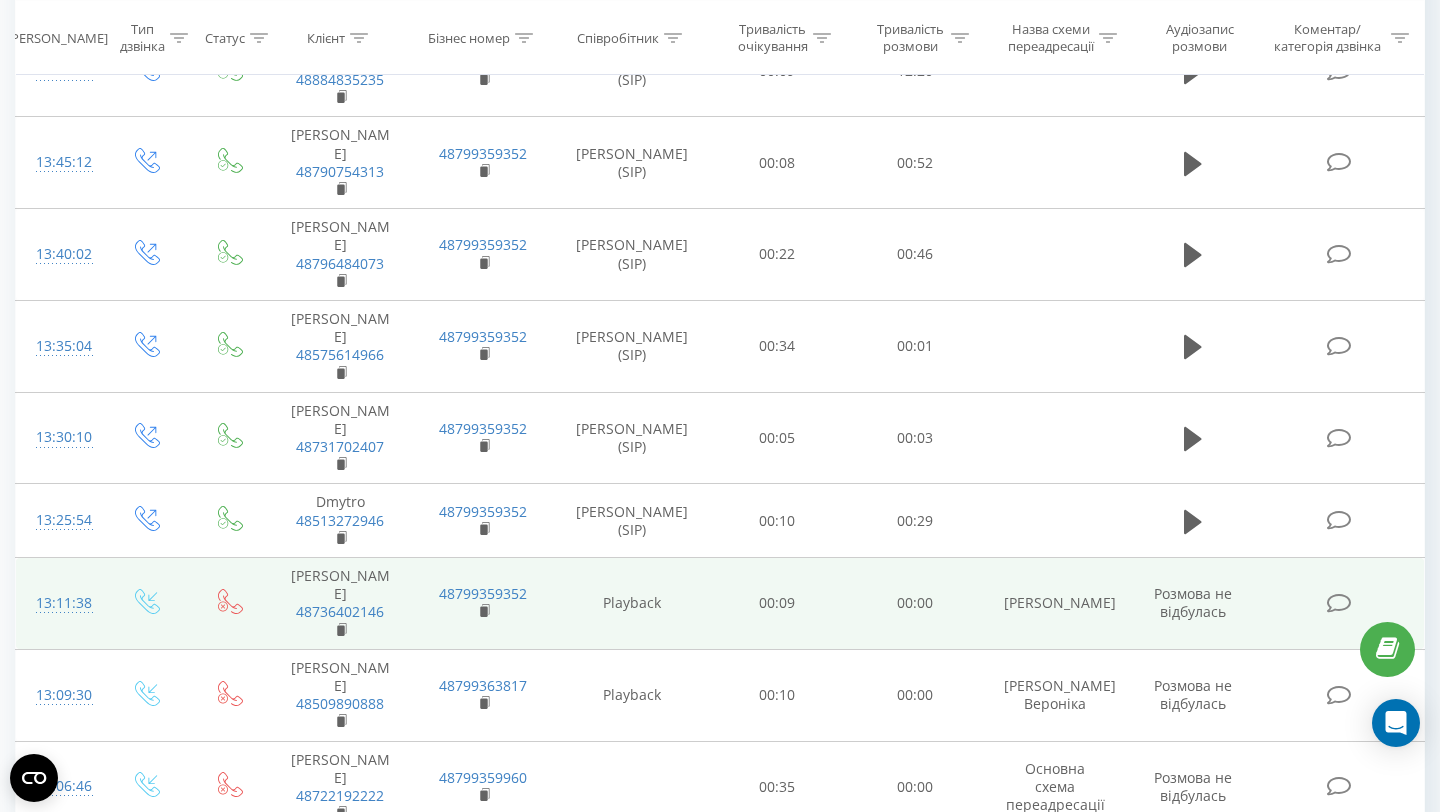 scroll, scrollTop: 1904, scrollLeft: 0, axis: vertical 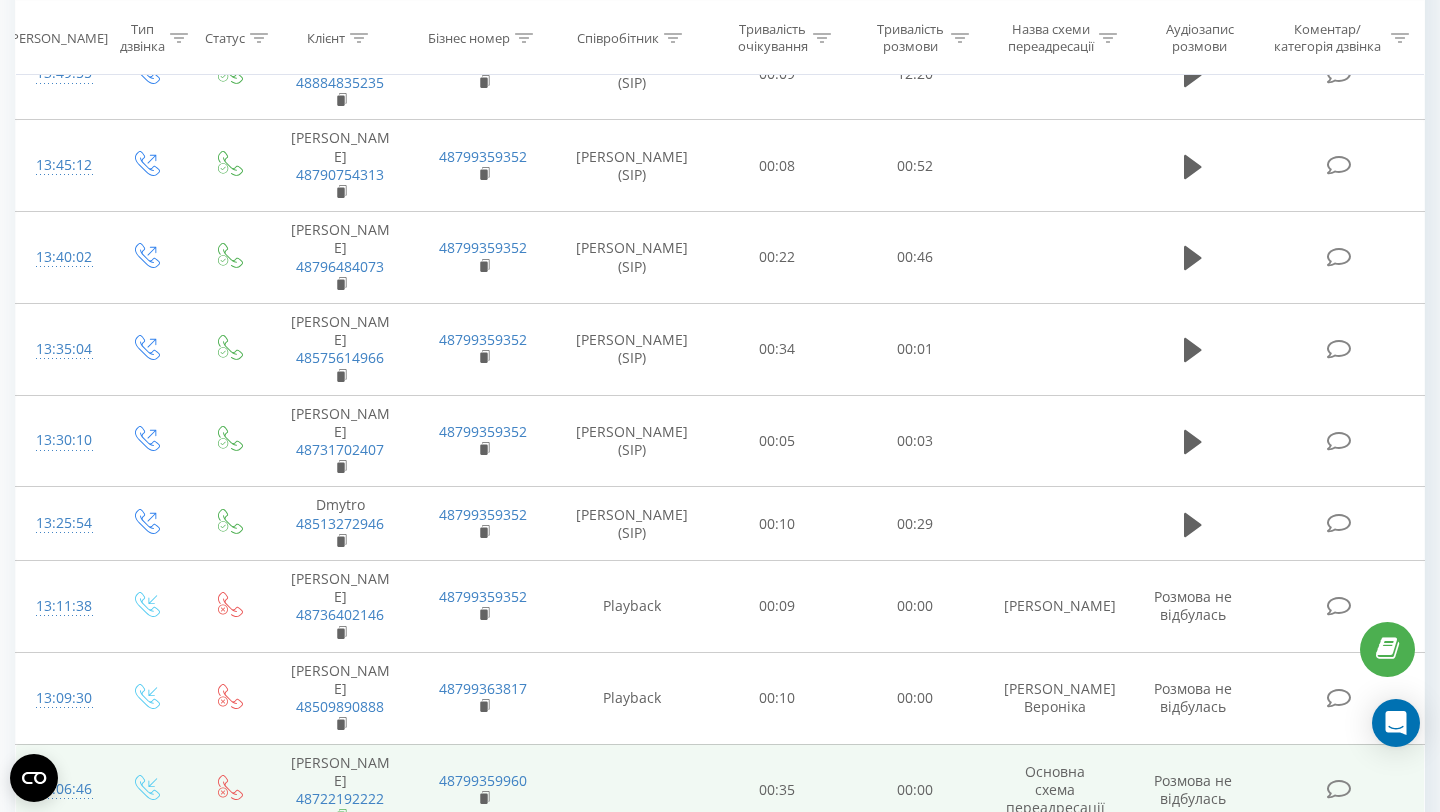 click 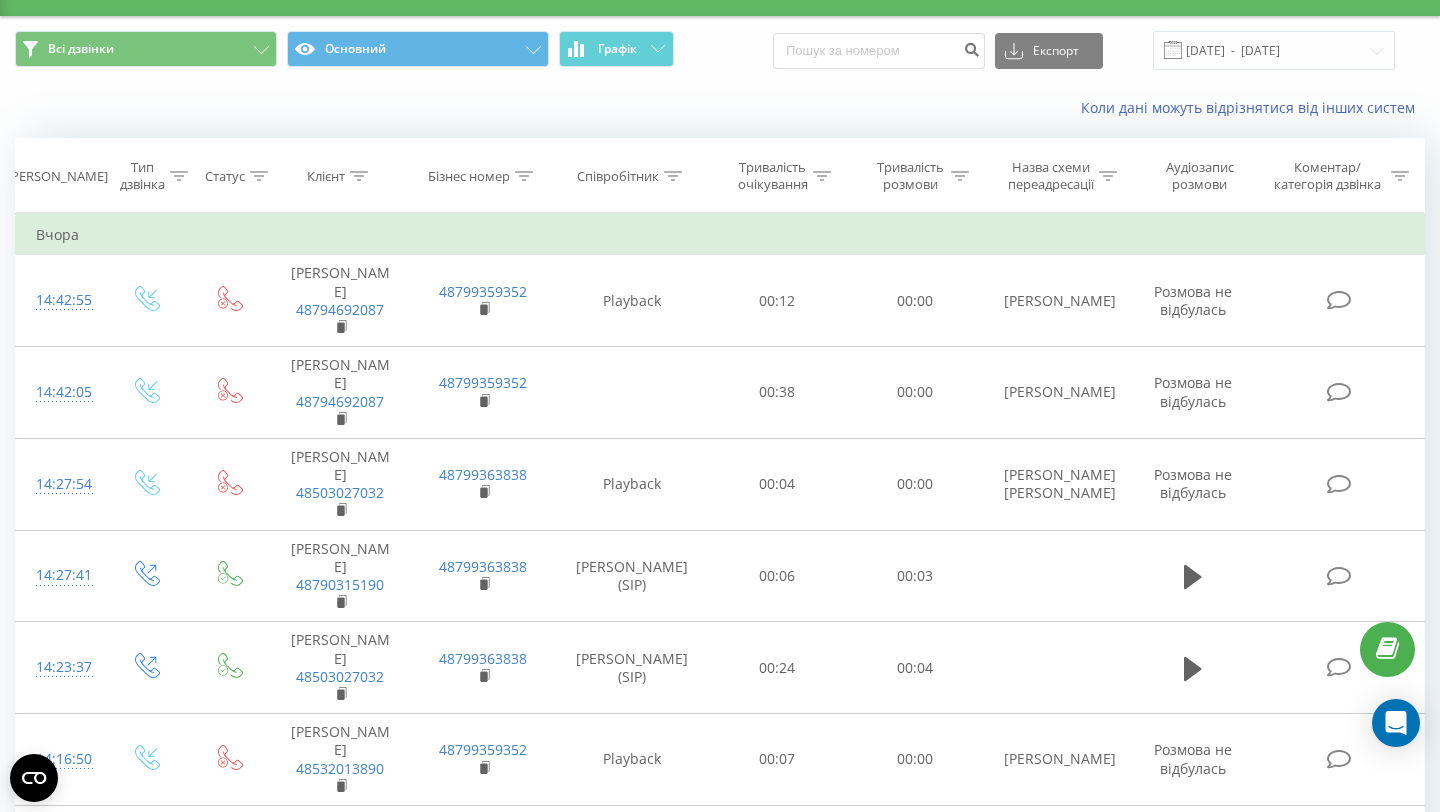 scroll, scrollTop: 0, scrollLeft: 0, axis: both 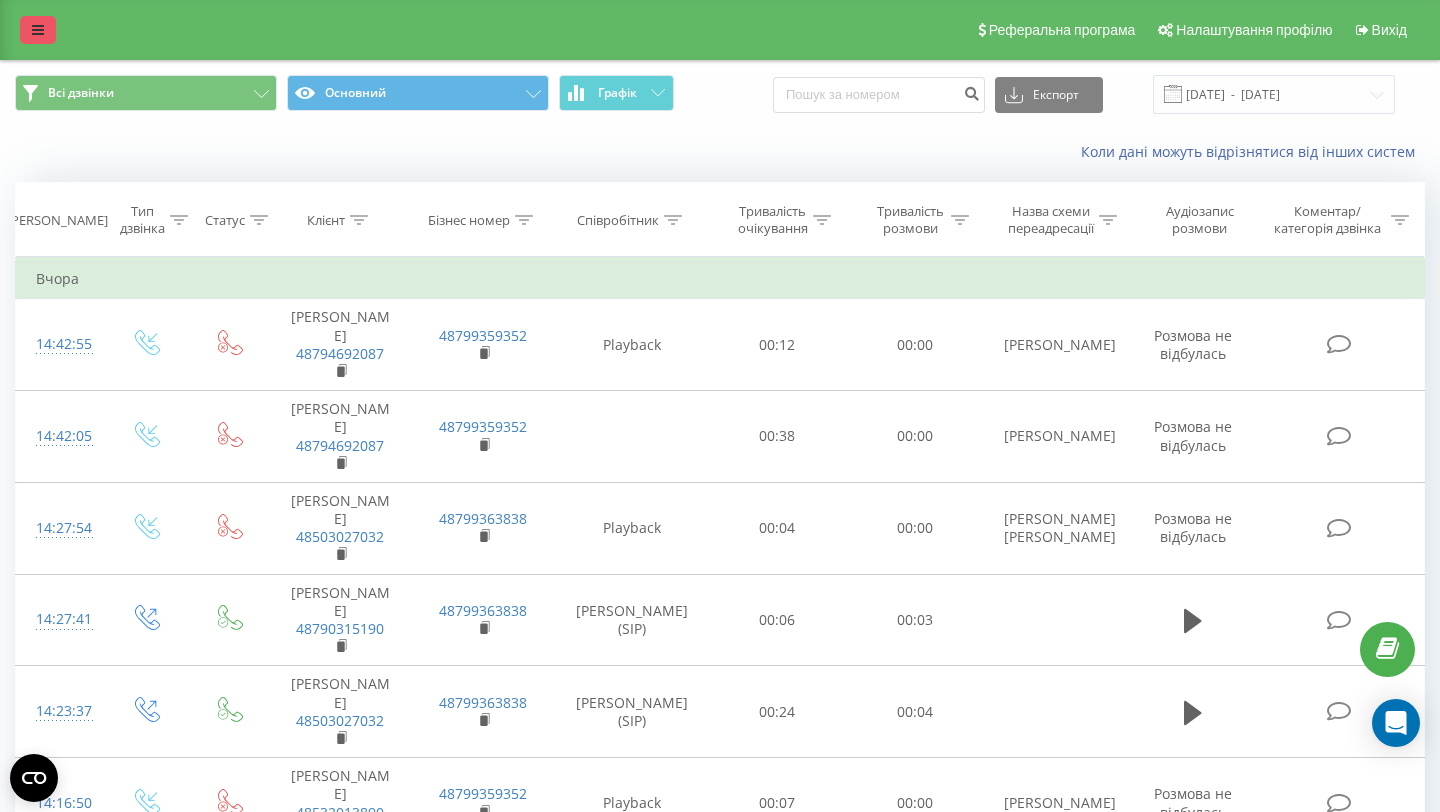 click at bounding box center [38, 30] 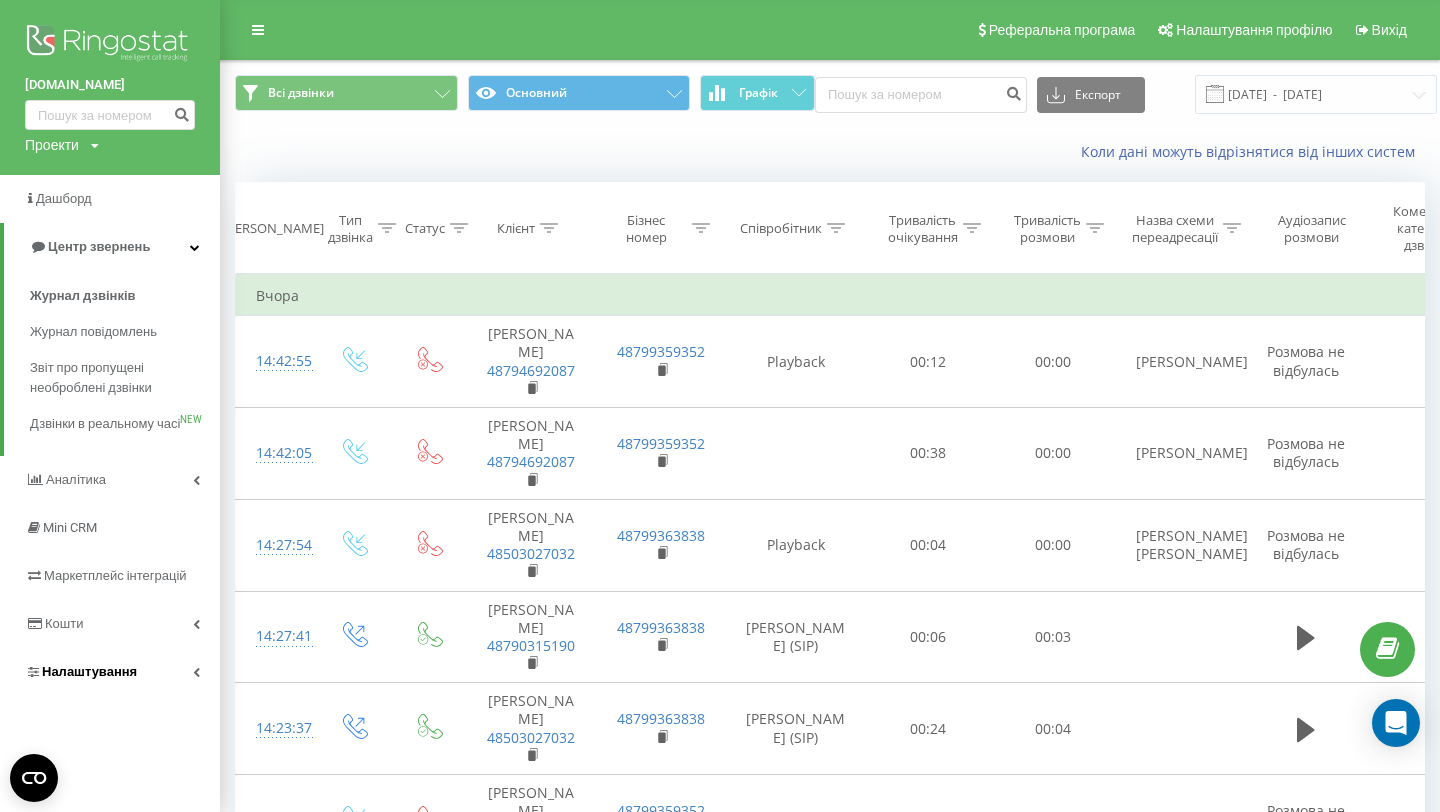 click on "Налаштування" at bounding box center [89, 671] 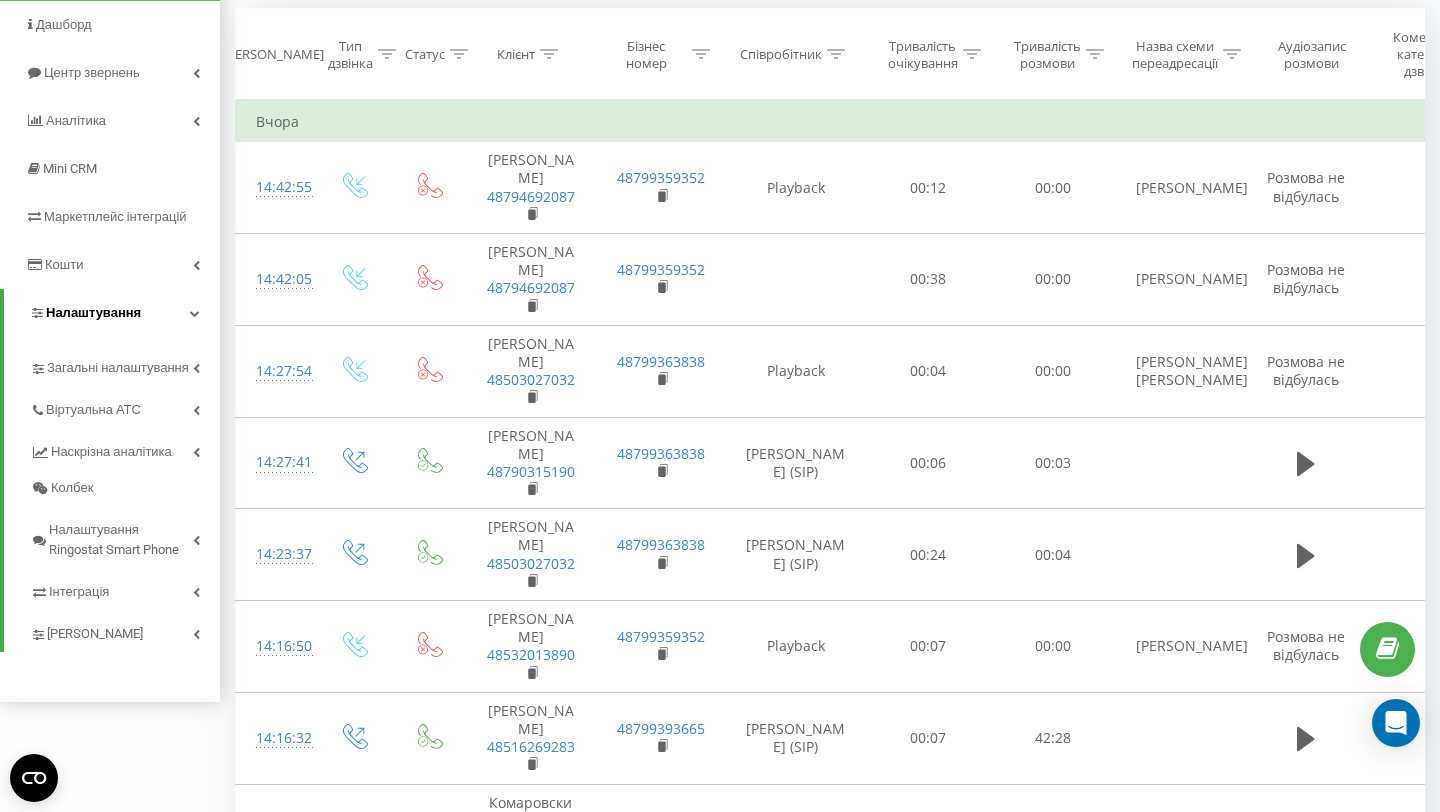 scroll, scrollTop: 194, scrollLeft: 0, axis: vertical 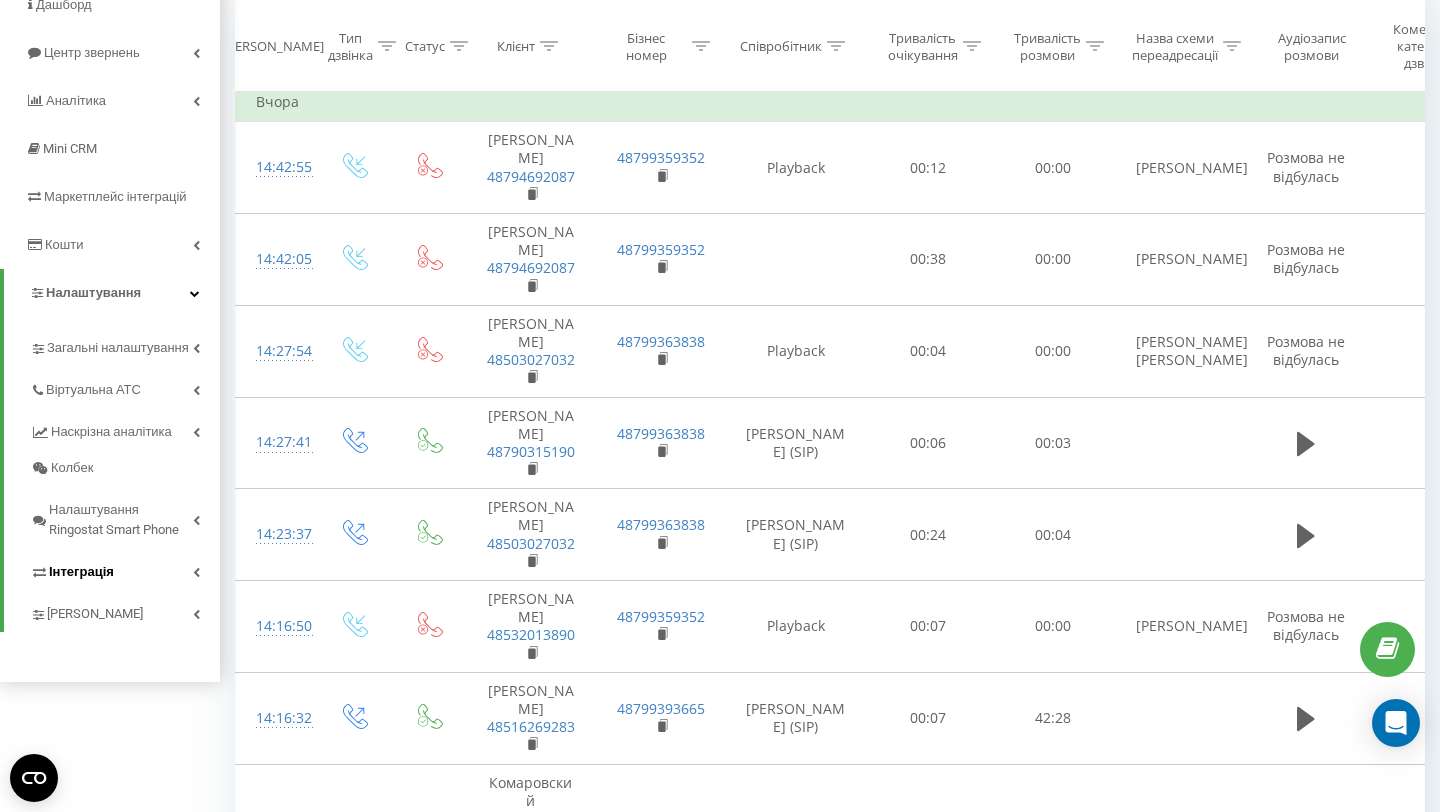 click on "Інтеграція" at bounding box center (125, 569) 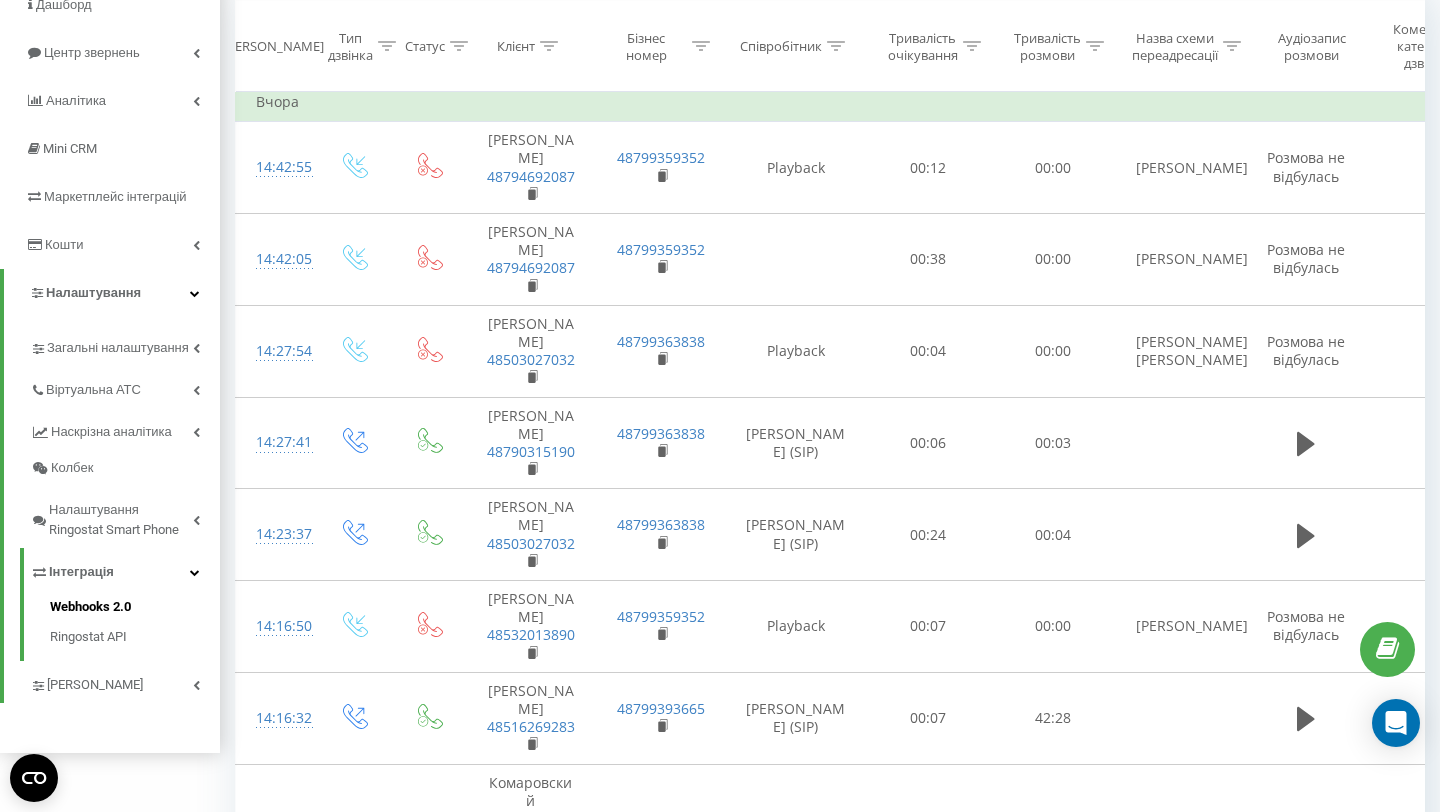 click on "Webhooks 2.0" at bounding box center (135, 609) 